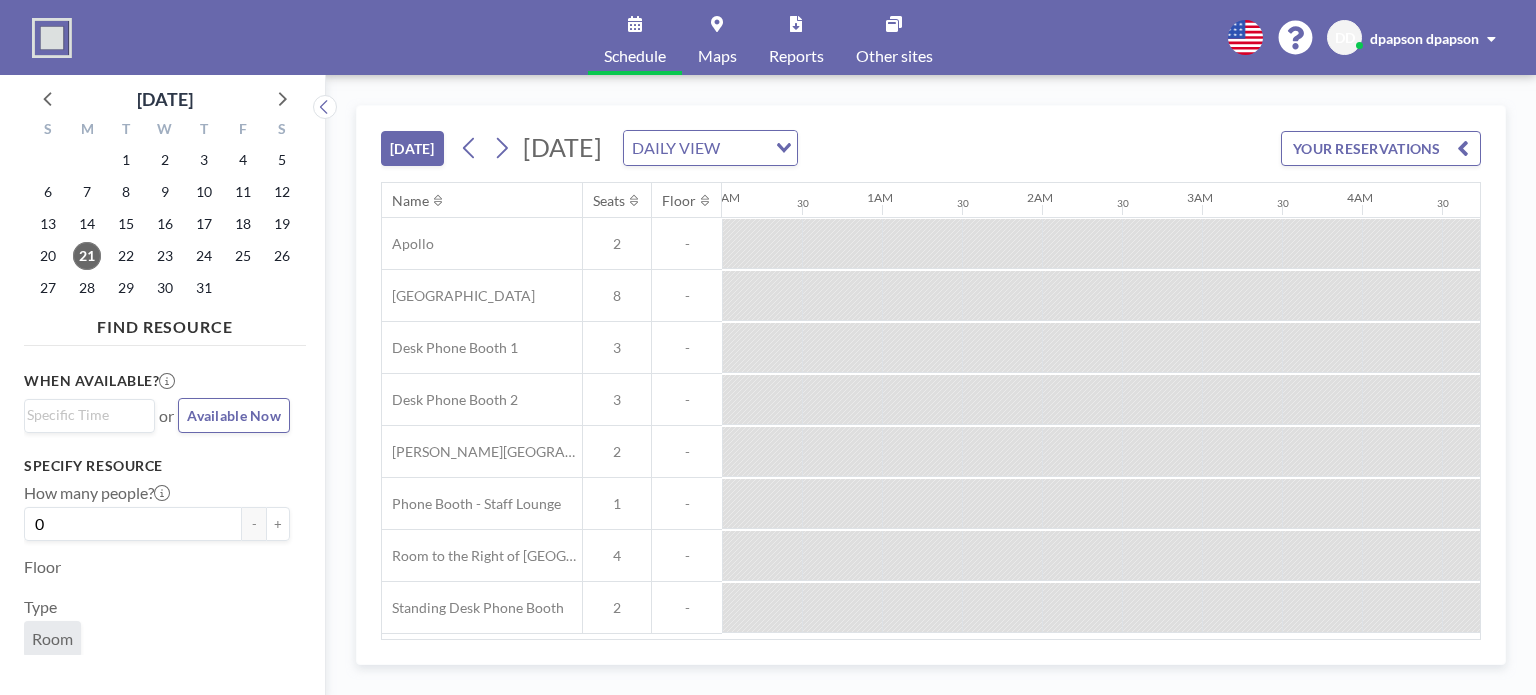 scroll, scrollTop: 0, scrollLeft: 0, axis: both 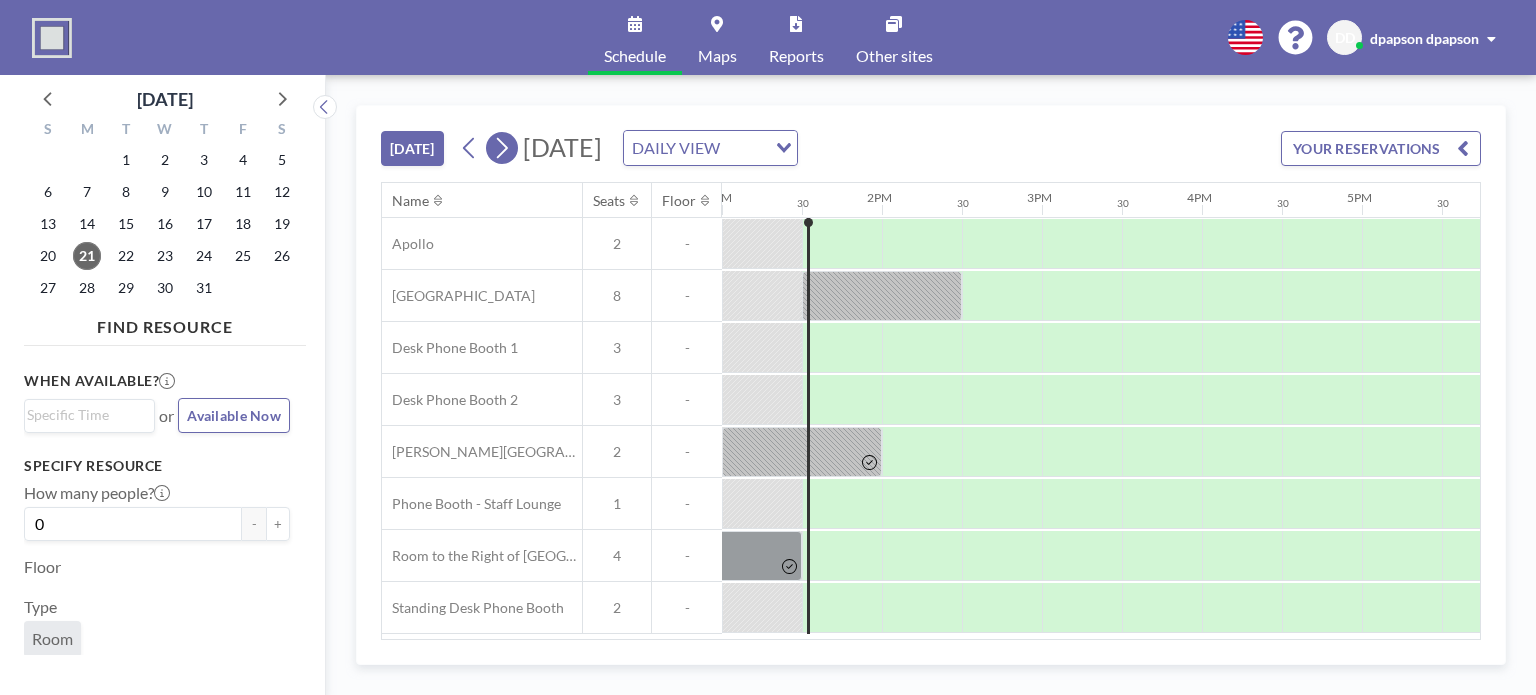 click 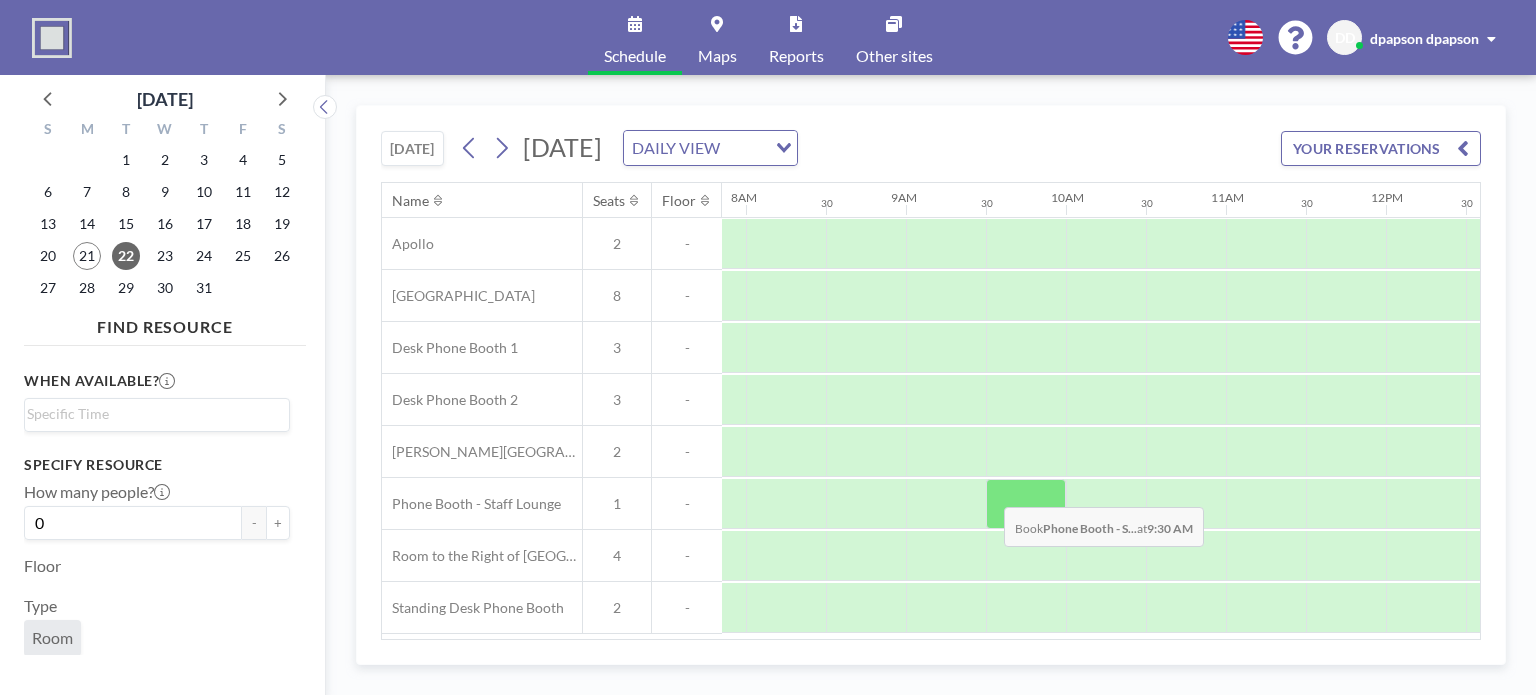 scroll, scrollTop: 0, scrollLeft: 1280, axis: horizontal 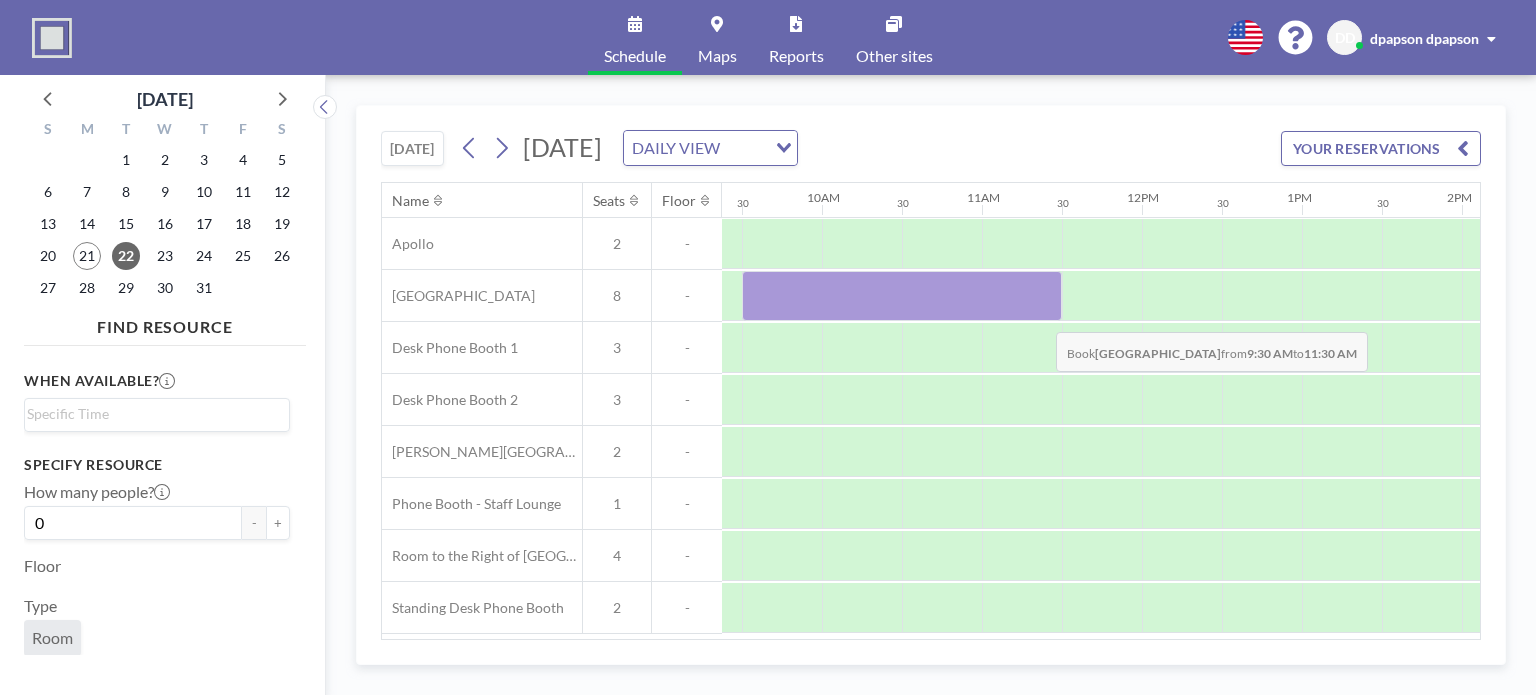 drag, startPoint x: 786, startPoint y: 291, endPoint x: 1040, endPoint y: 316, distance: 255.22736 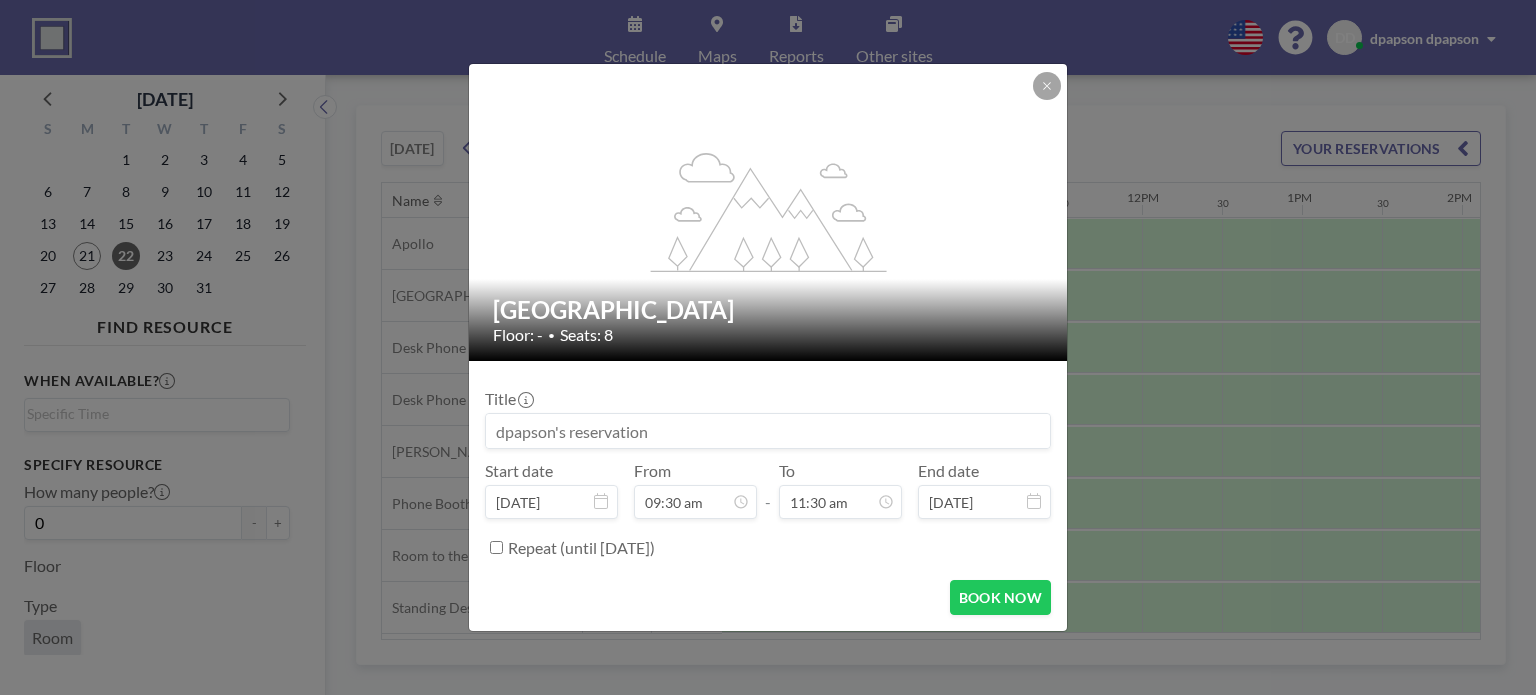 click at bounding box center (768, 431) 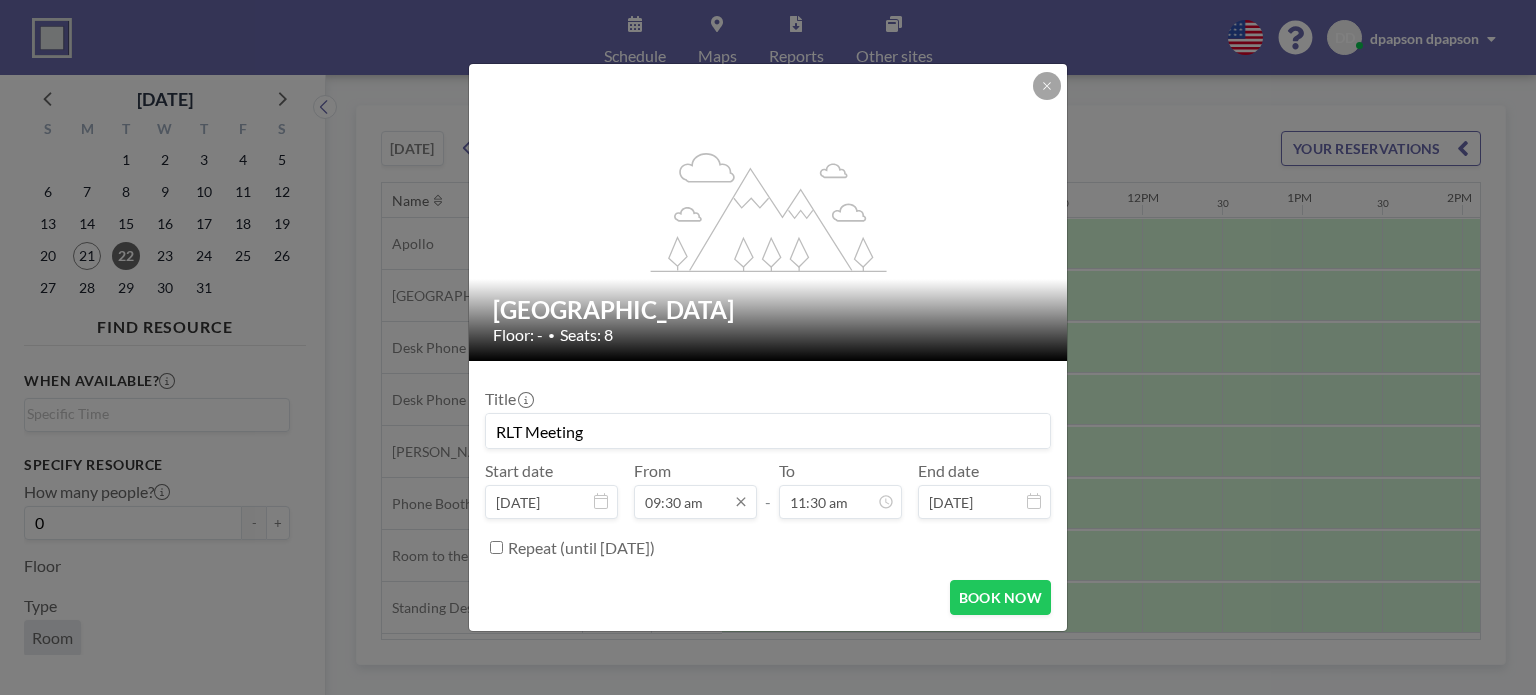 type on "RLT Meeting" 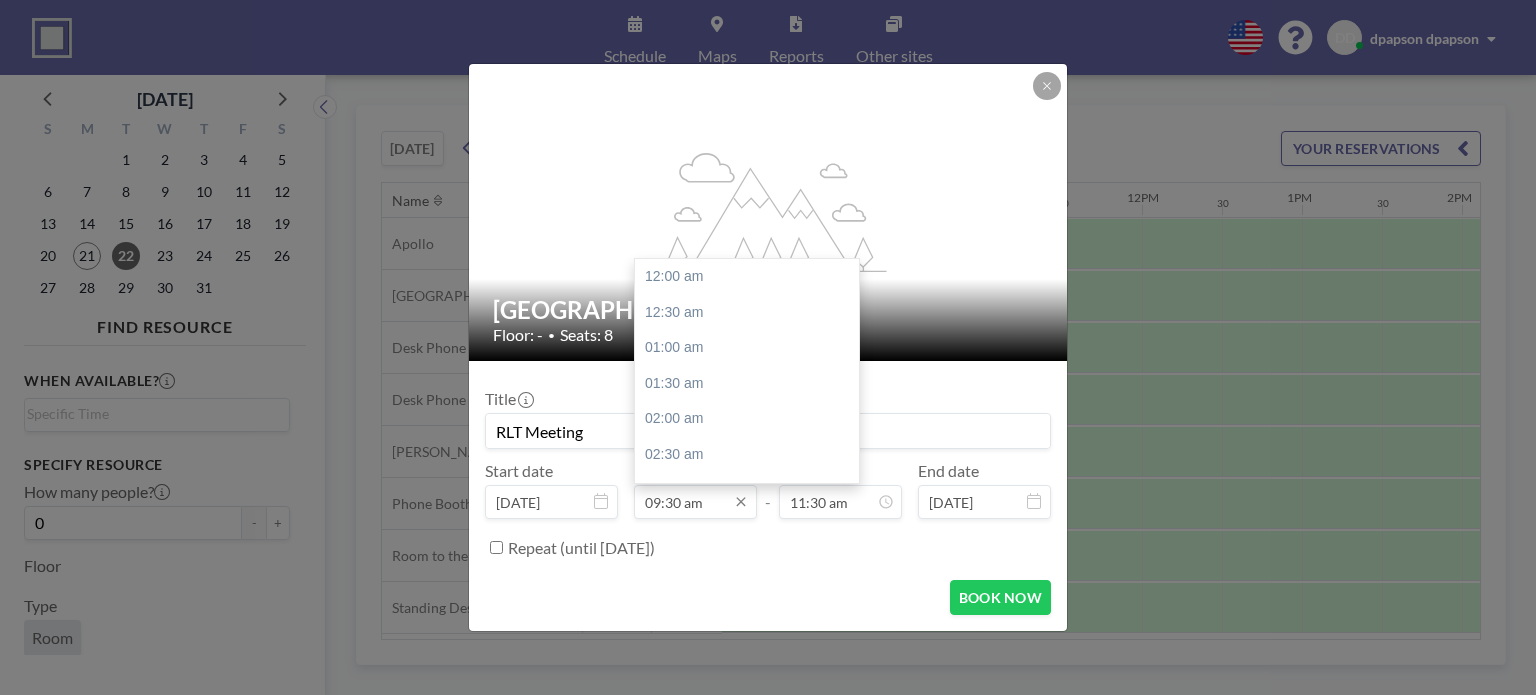 scroll, scrollTop: 676, scrollLeft: 0, axis: vertical 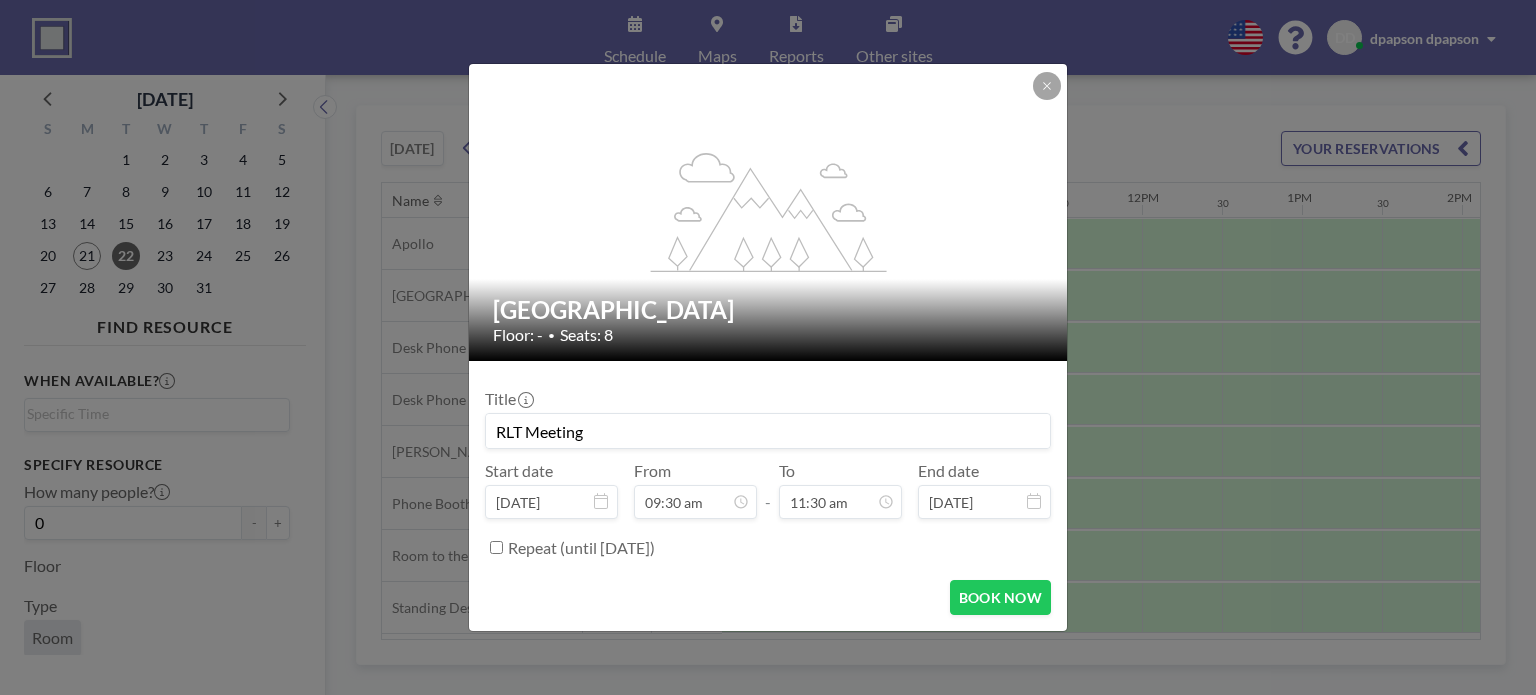 click on "Title  RLT Meeting  Start date  [DATE]  From  09:30 am      -   To  11:30 am      End date  [DATE]  Repeat (until [DATE])            BOOK NOW" at bounding box center [768, 496] 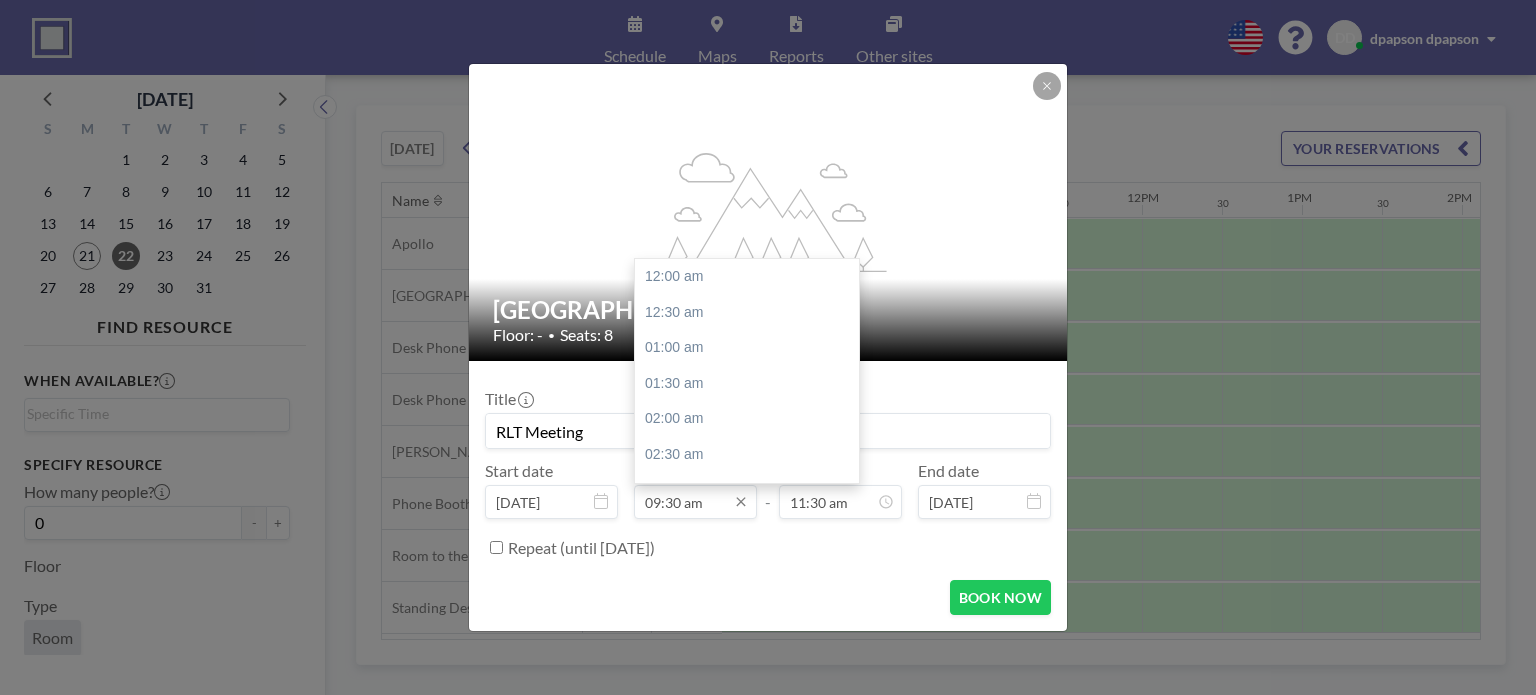 scroll, scrollTop: 676, scrollLeft: 0, axis: vertical 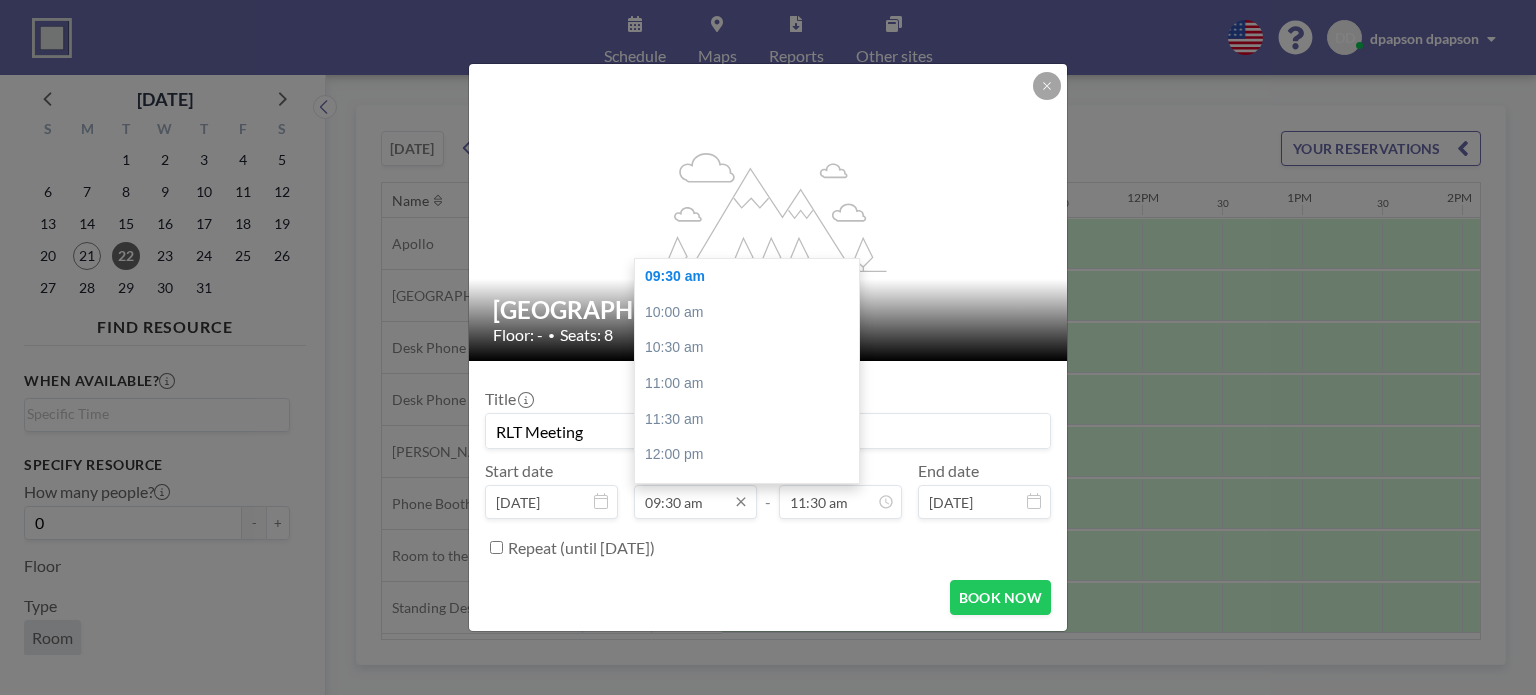 click on "09:30 am" at bounding box center (695, 502) 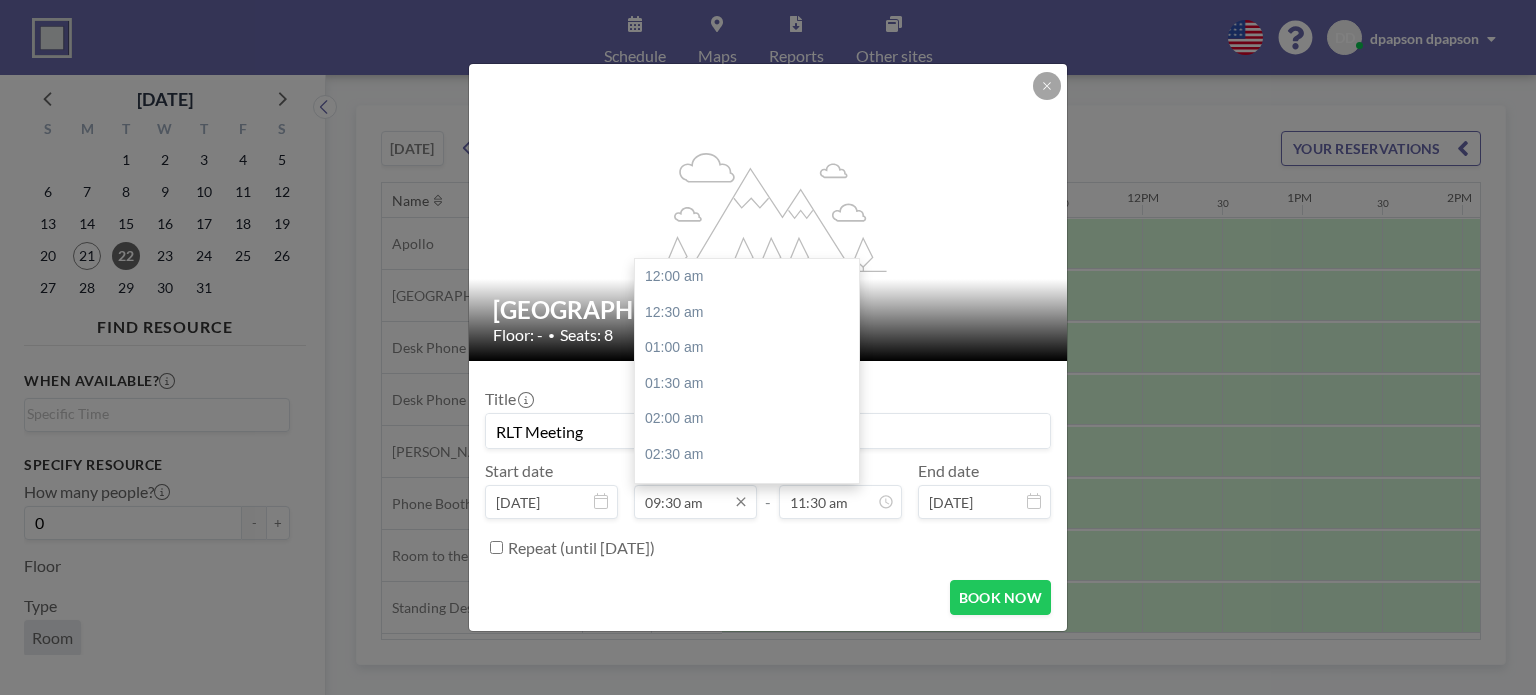 scroll, scrollTop: 676, scrollLeft: 0, axis: vertical 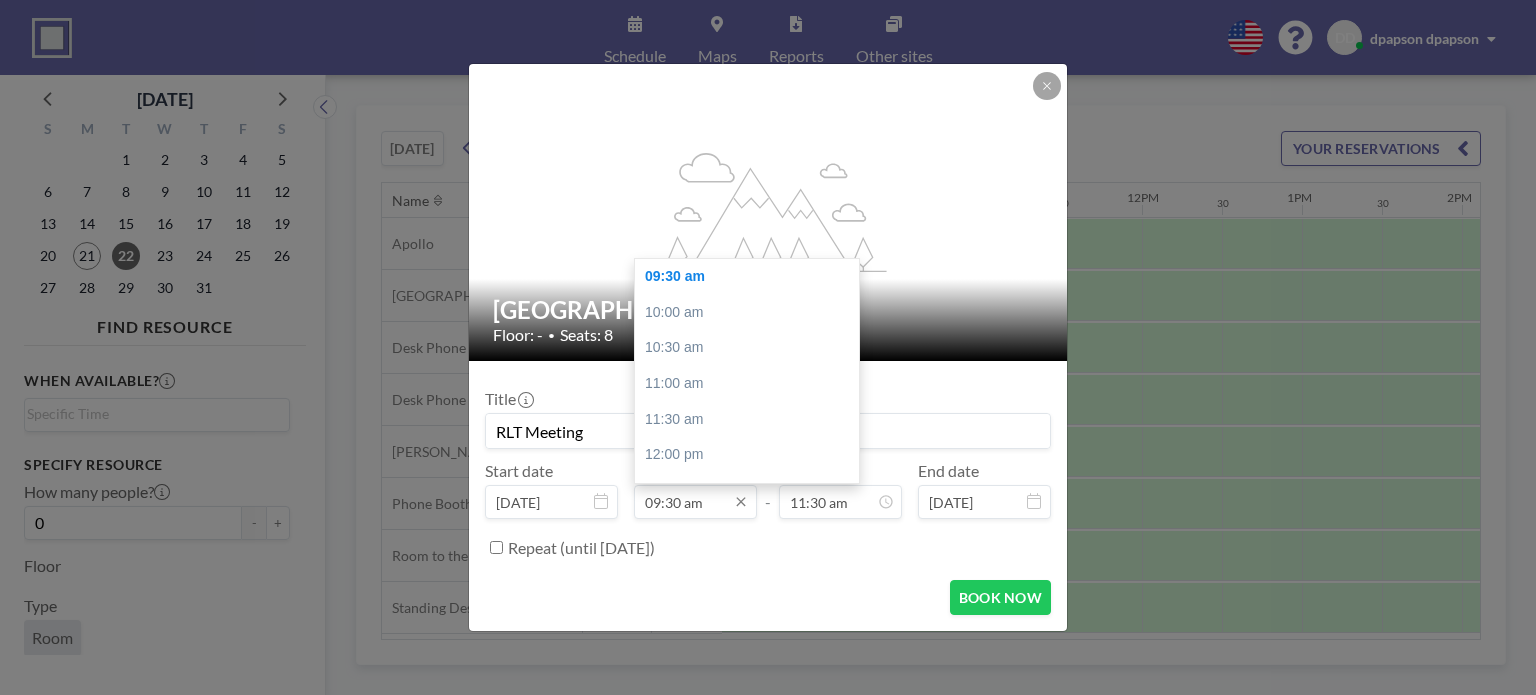 click on "09:30 am" at bounding box center (695, 502) 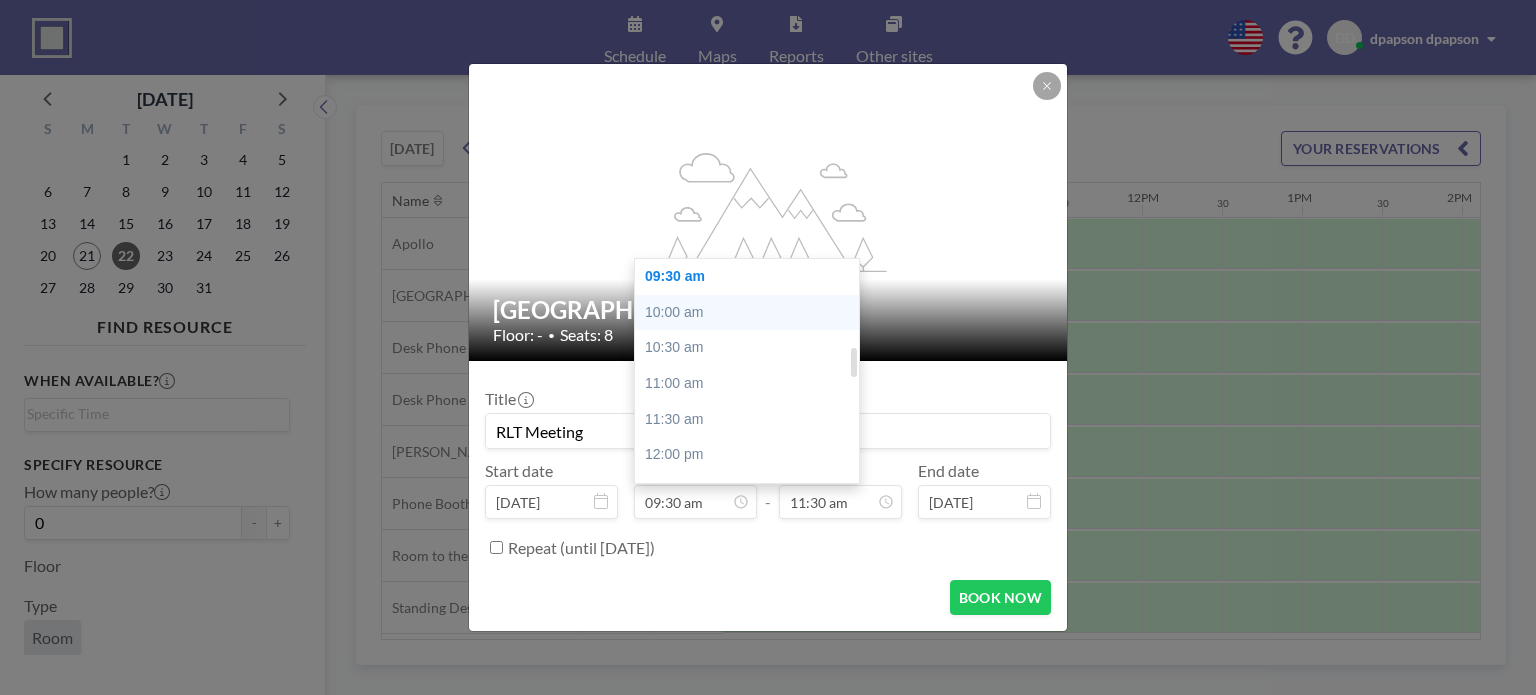 click on "10:00 am" at bounding box center [752, 313] 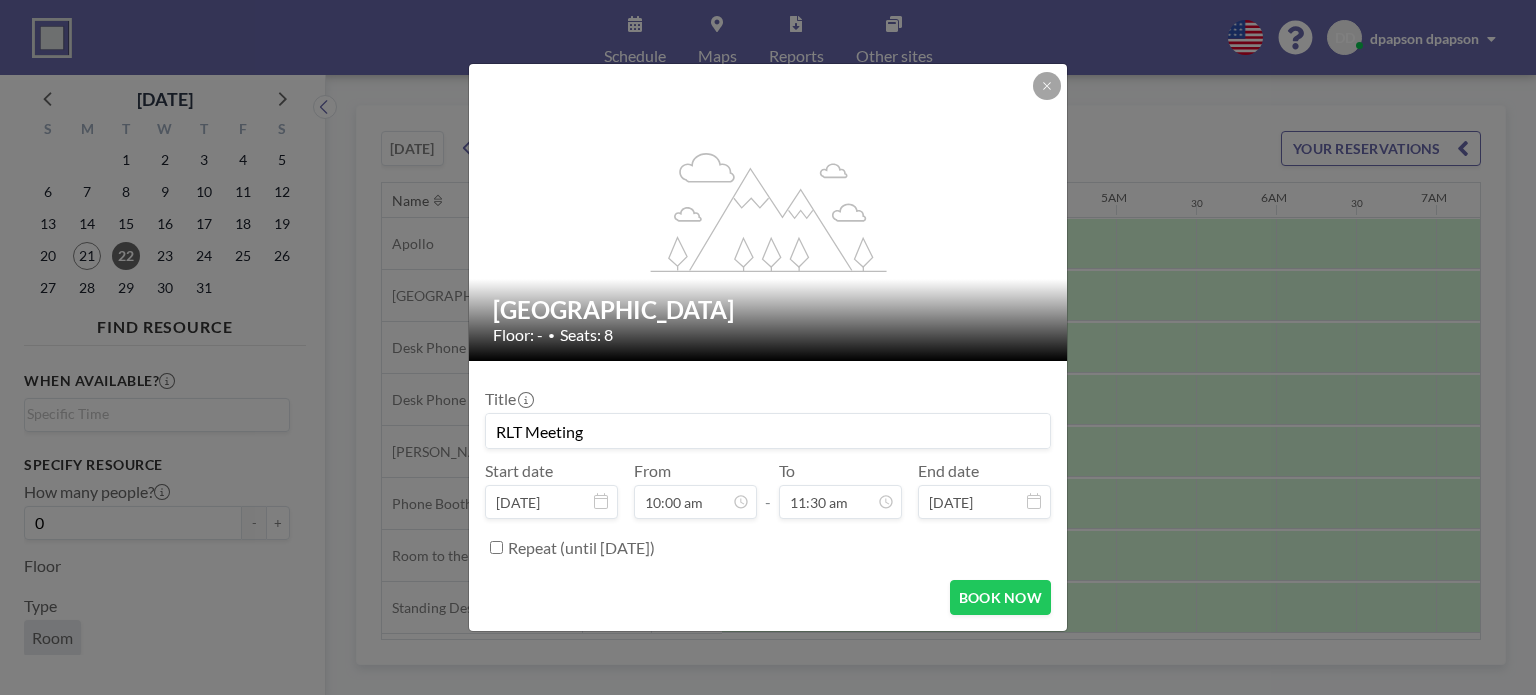 scroll, scrollTop: 0, scrollLeft: 1220, axis: horizontal 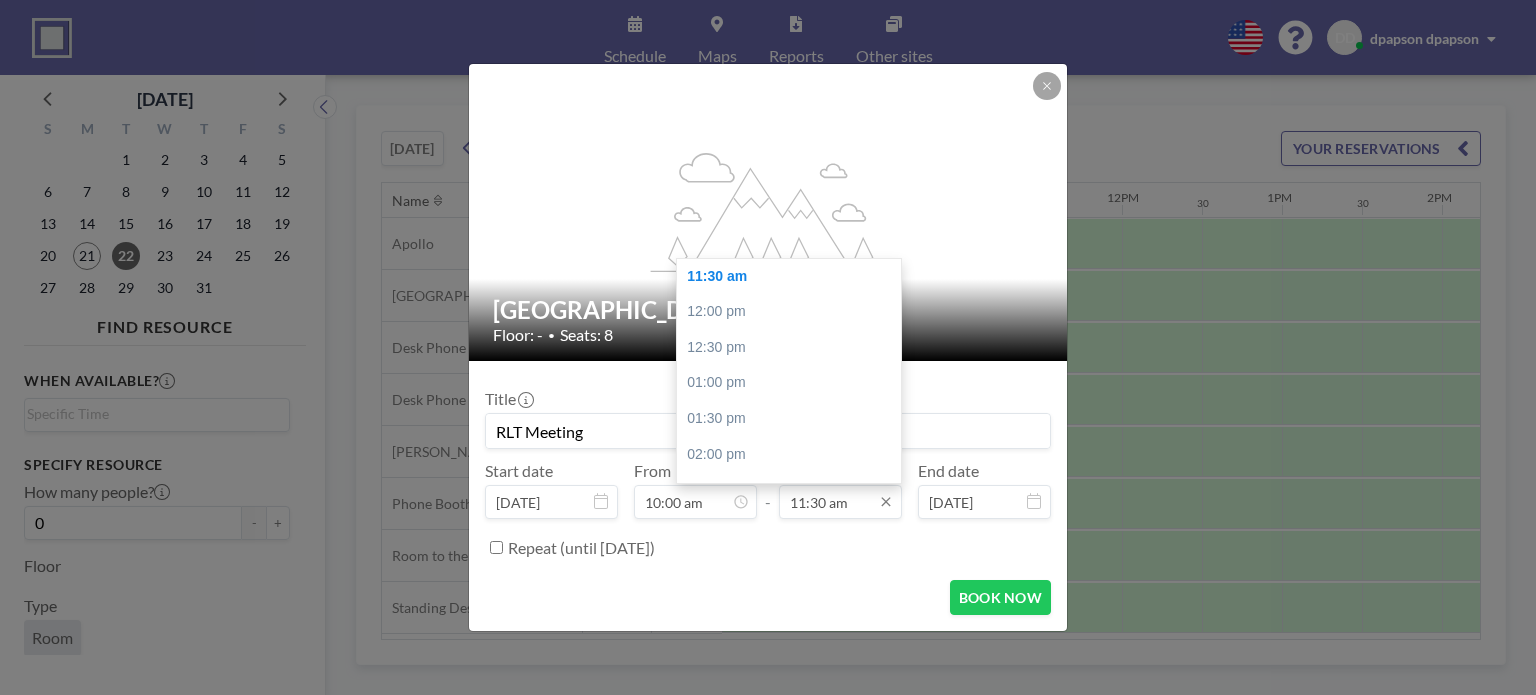 click on "11:30 am" at bounding box center (840, 502) 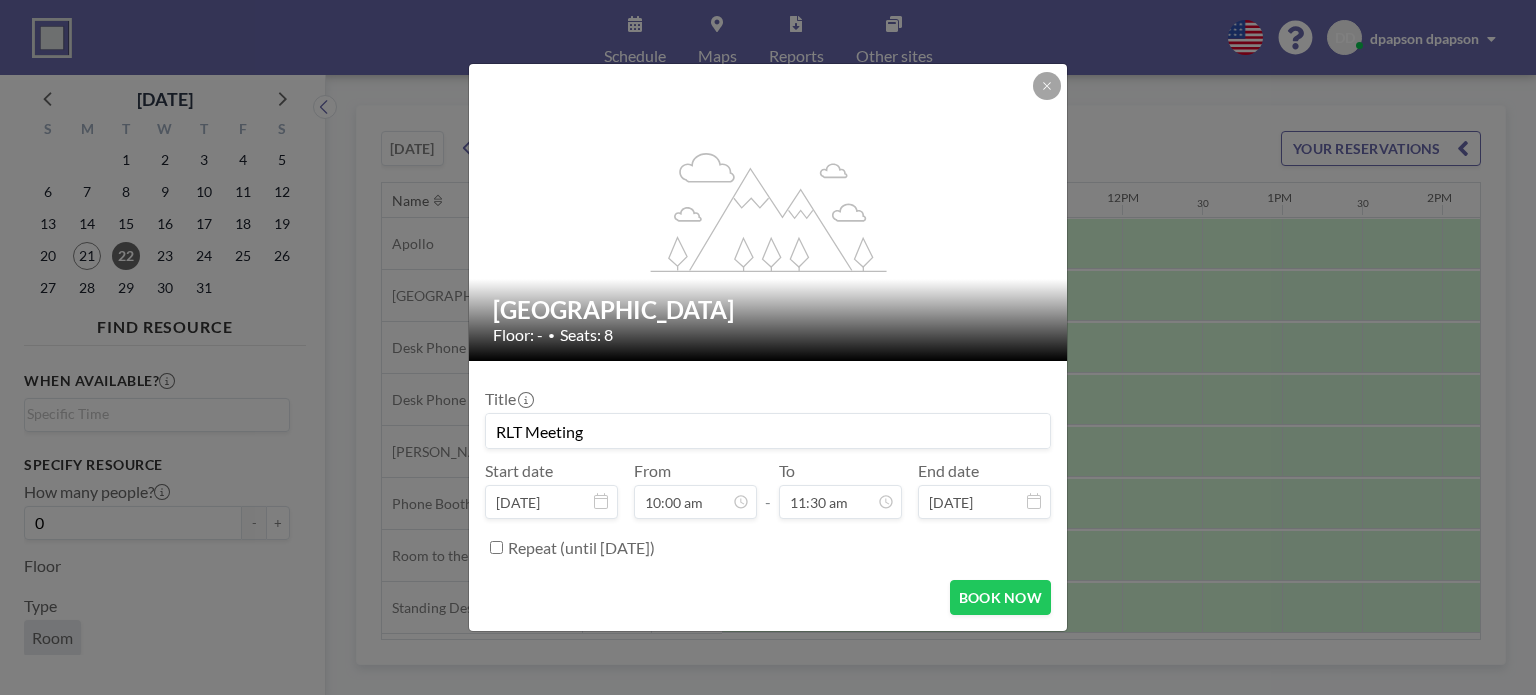 click on "BOOK NOW" at bounding box center [768, 597] 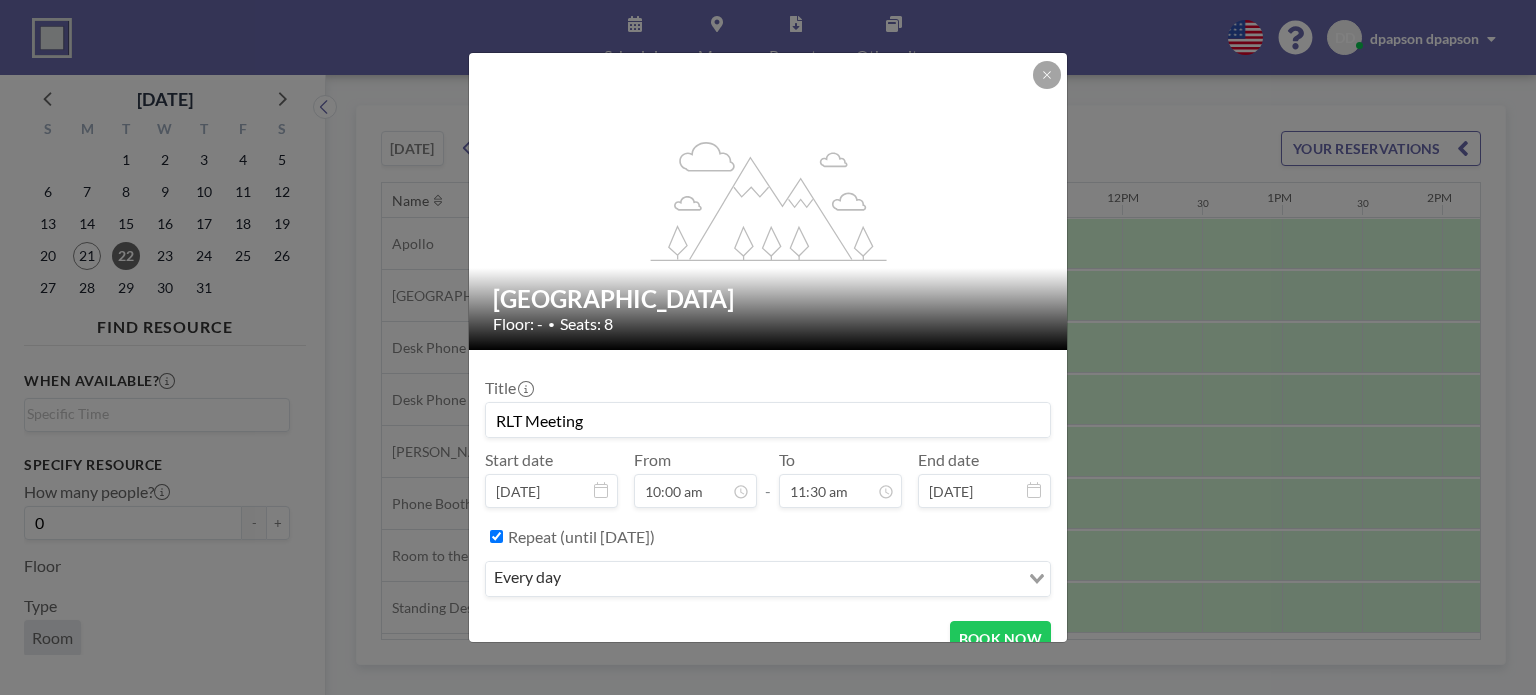 scroll, scrollTop: 28, scrollLeft: 0, axis: vertical 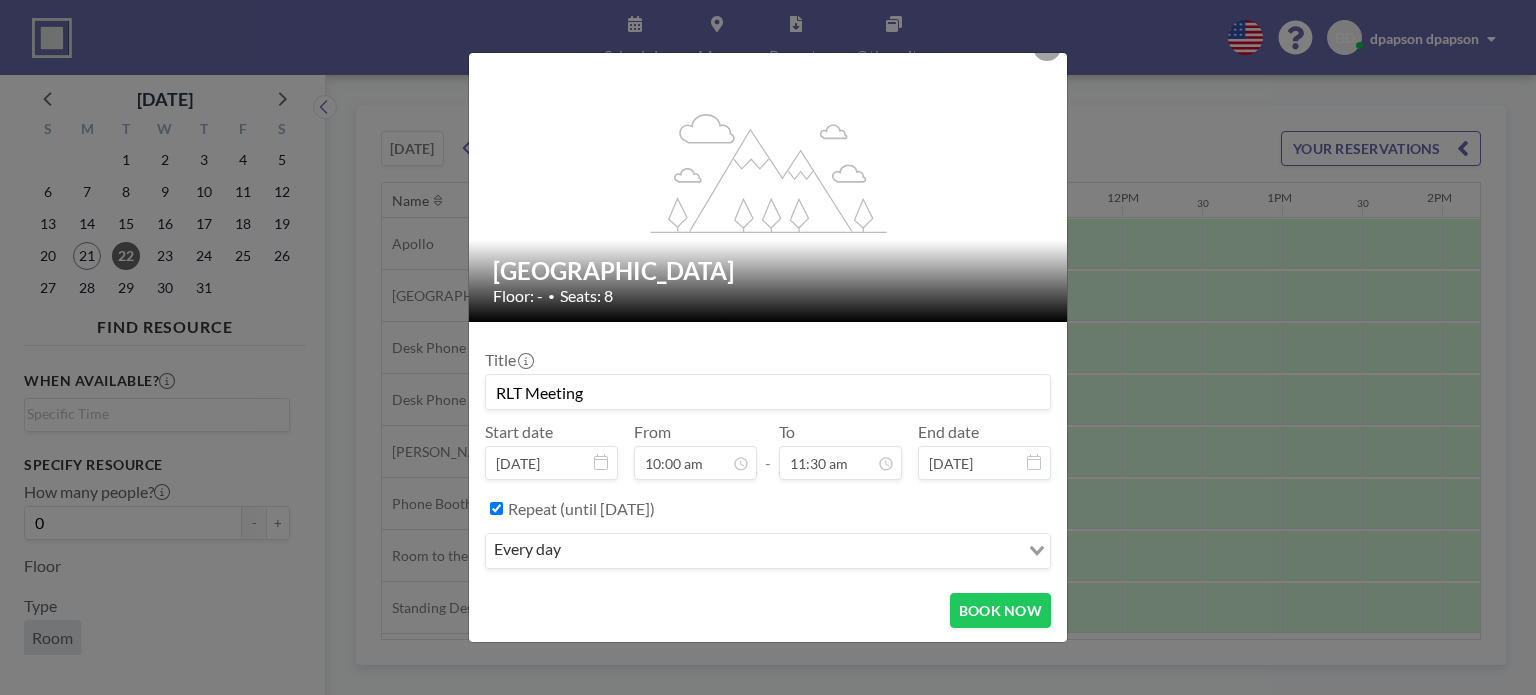 click at bounding box center (792, 551) 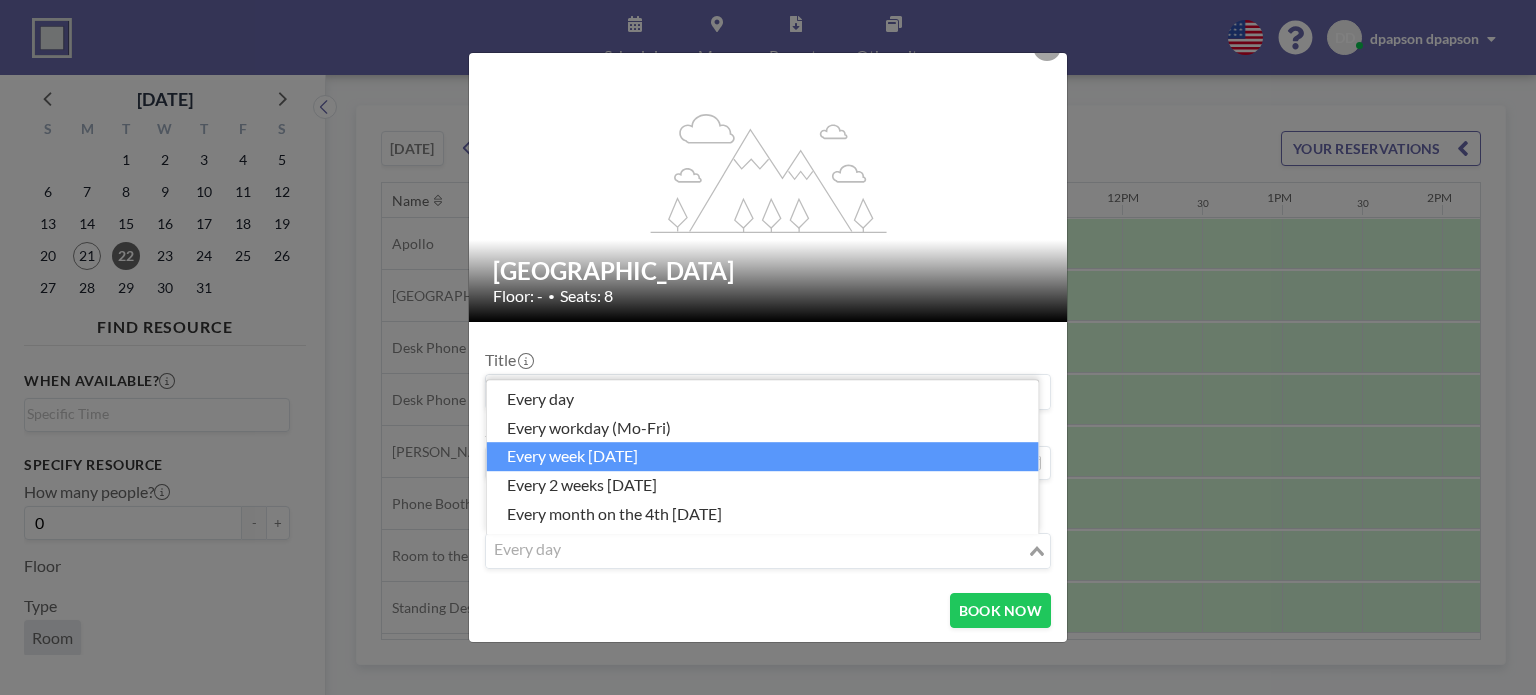 click on "every week [DATE]" at bounding box center (763, 457) 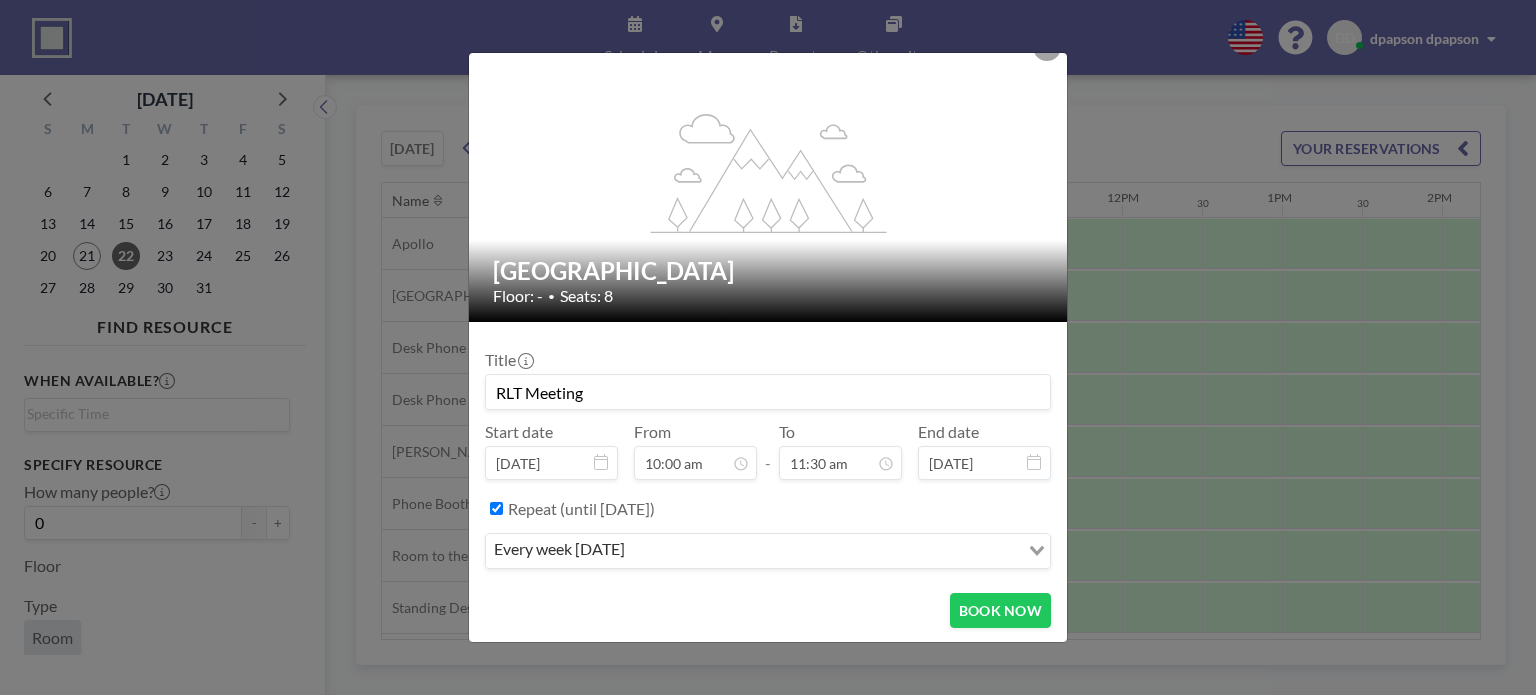 scroll, scrollTop: 712, scrollLeft: 0, axis: vertical 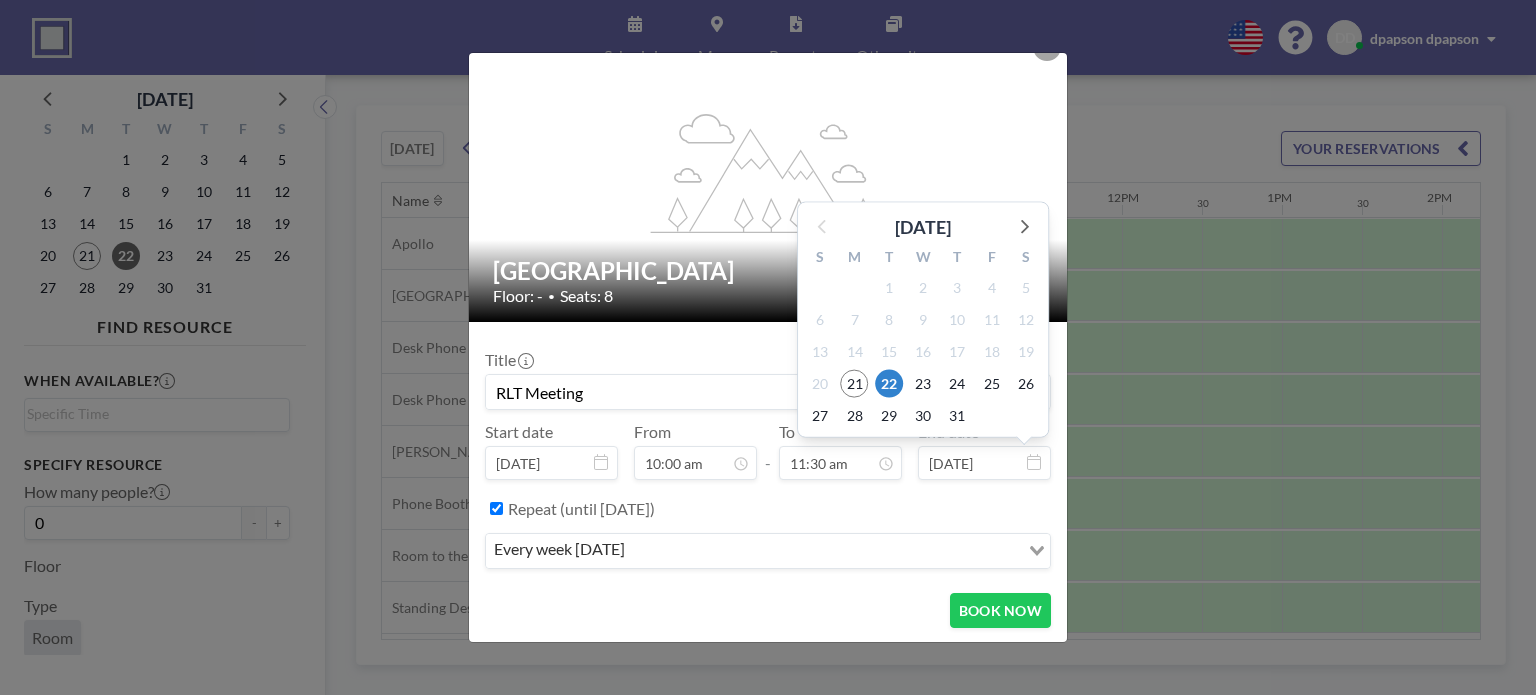 click on "[DATE]" at bounding box center [984, 463] 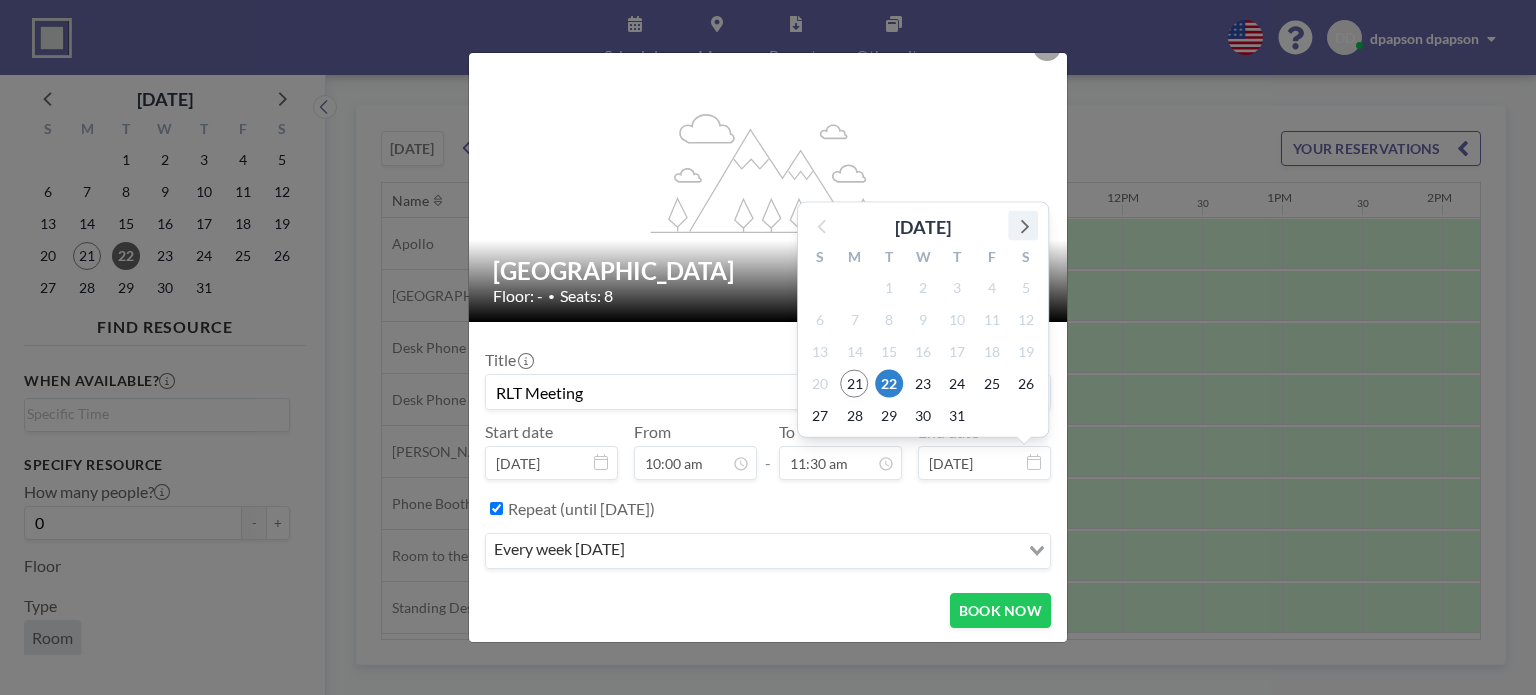 click at bounding box center (1023, 225) 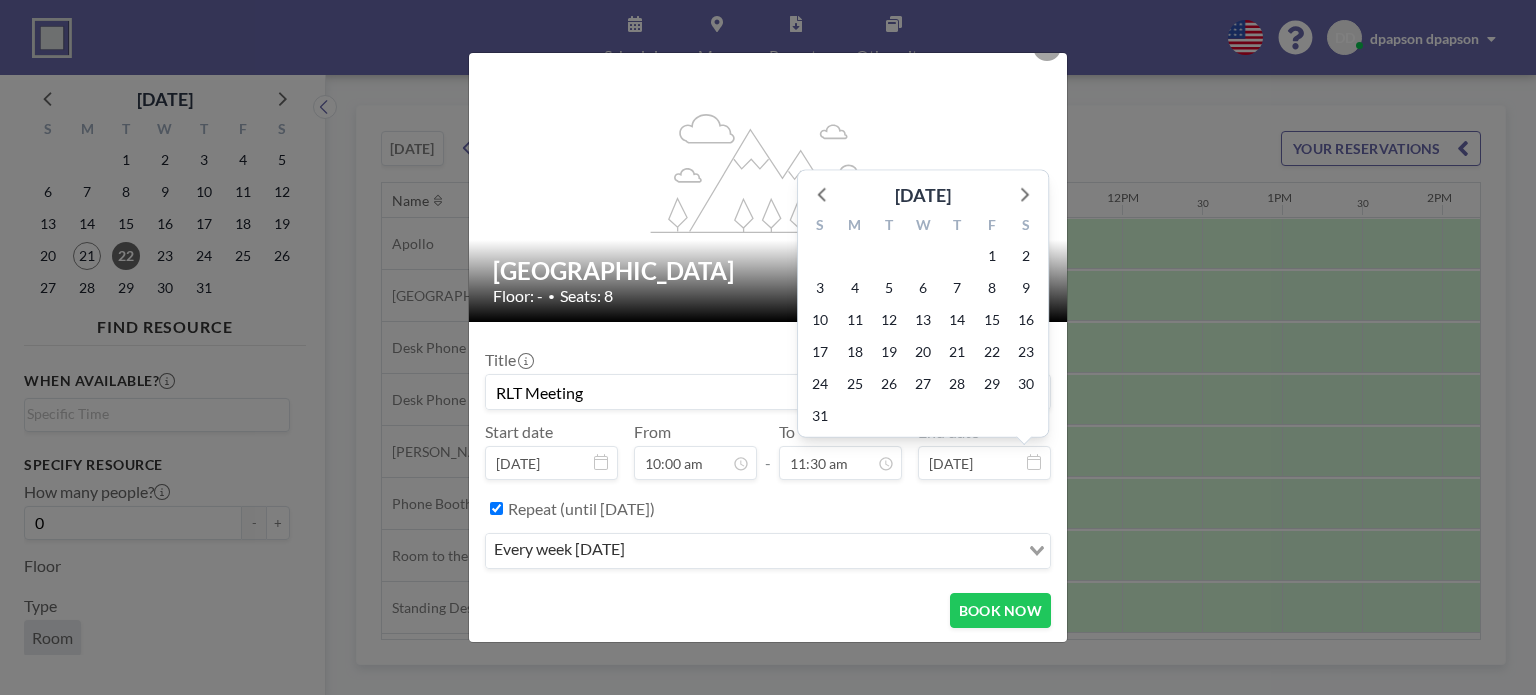 click on "S" at bounding box center [1026, 226] 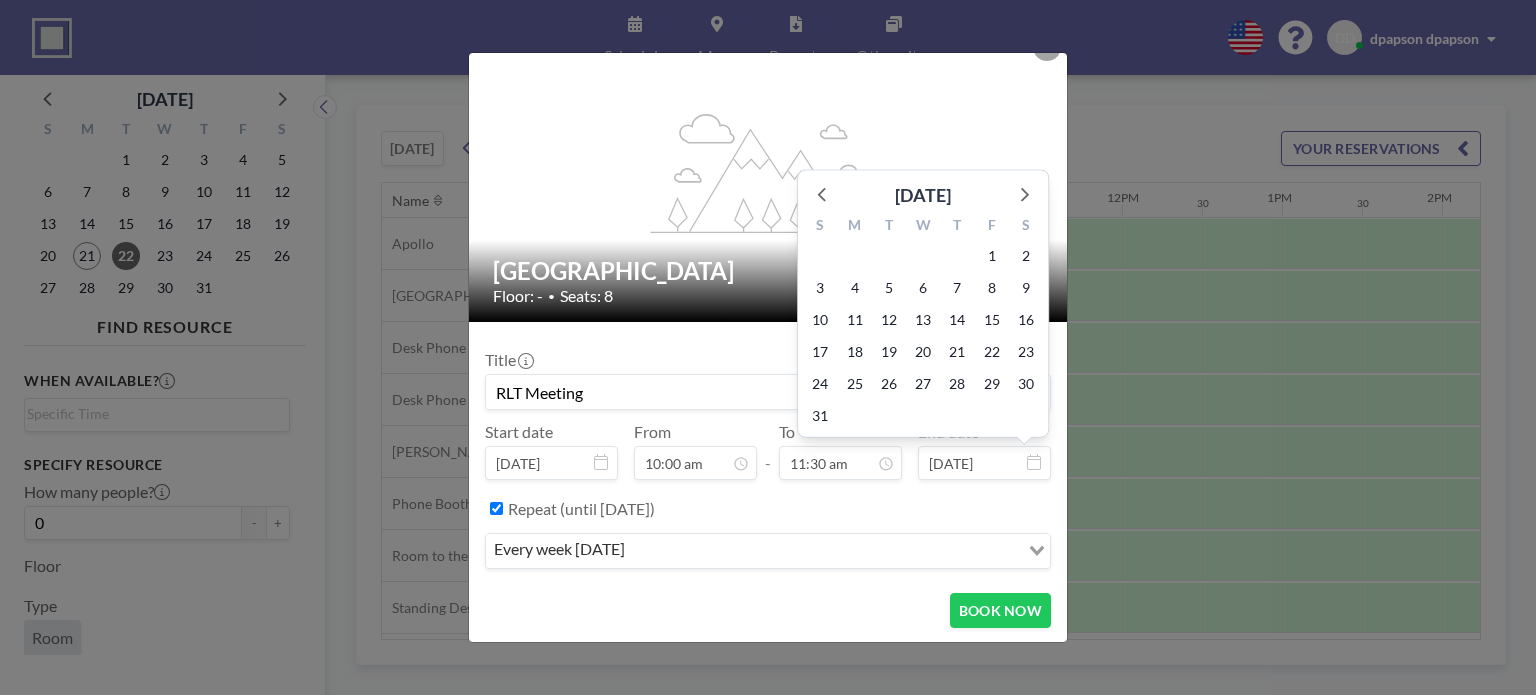 click on "S" at bounding box center [1026, 226] 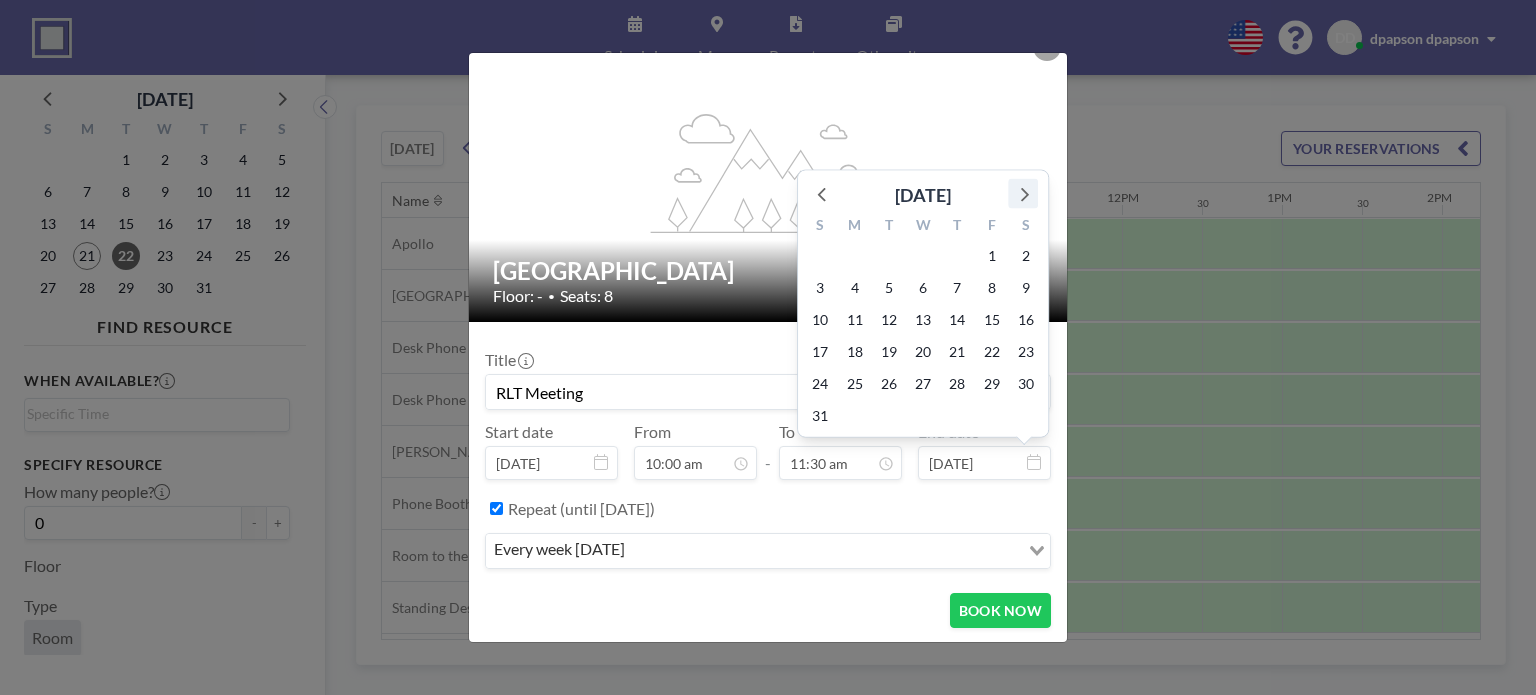 click 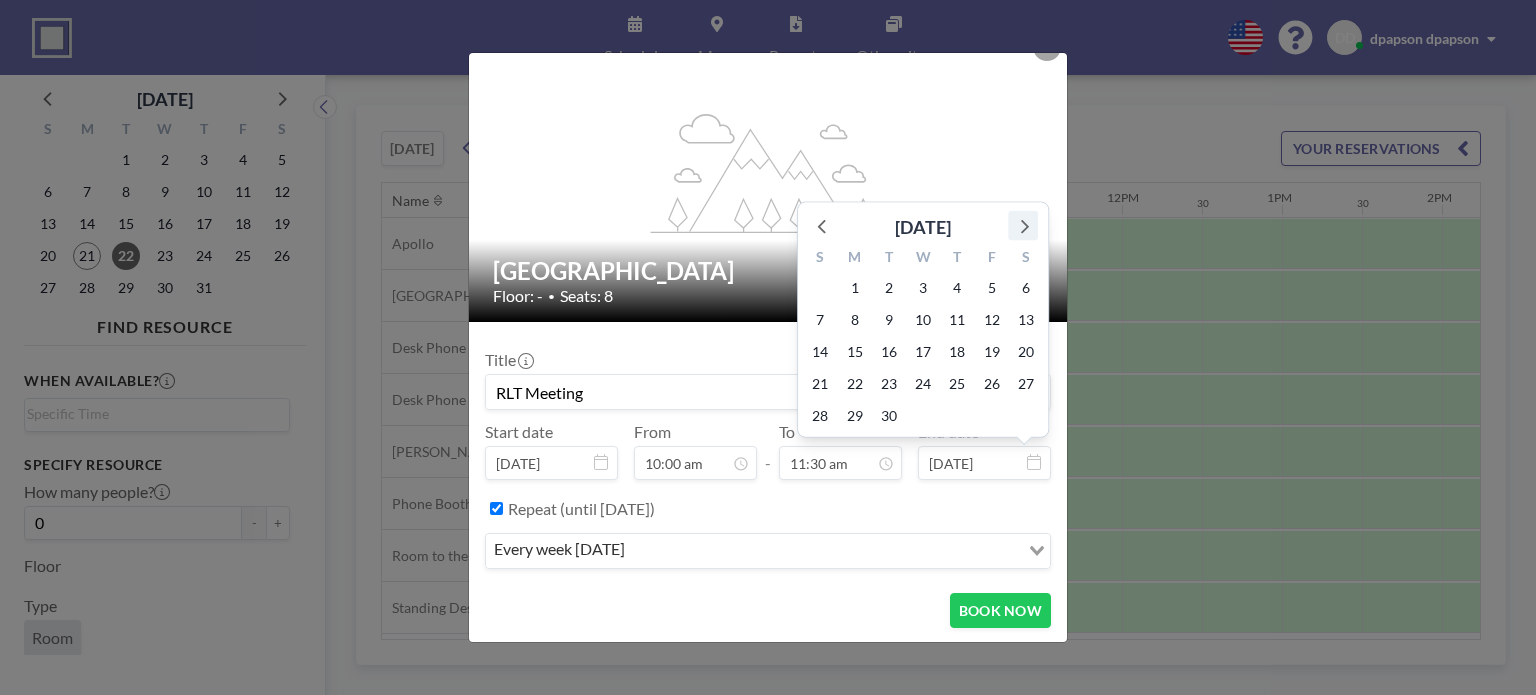 click 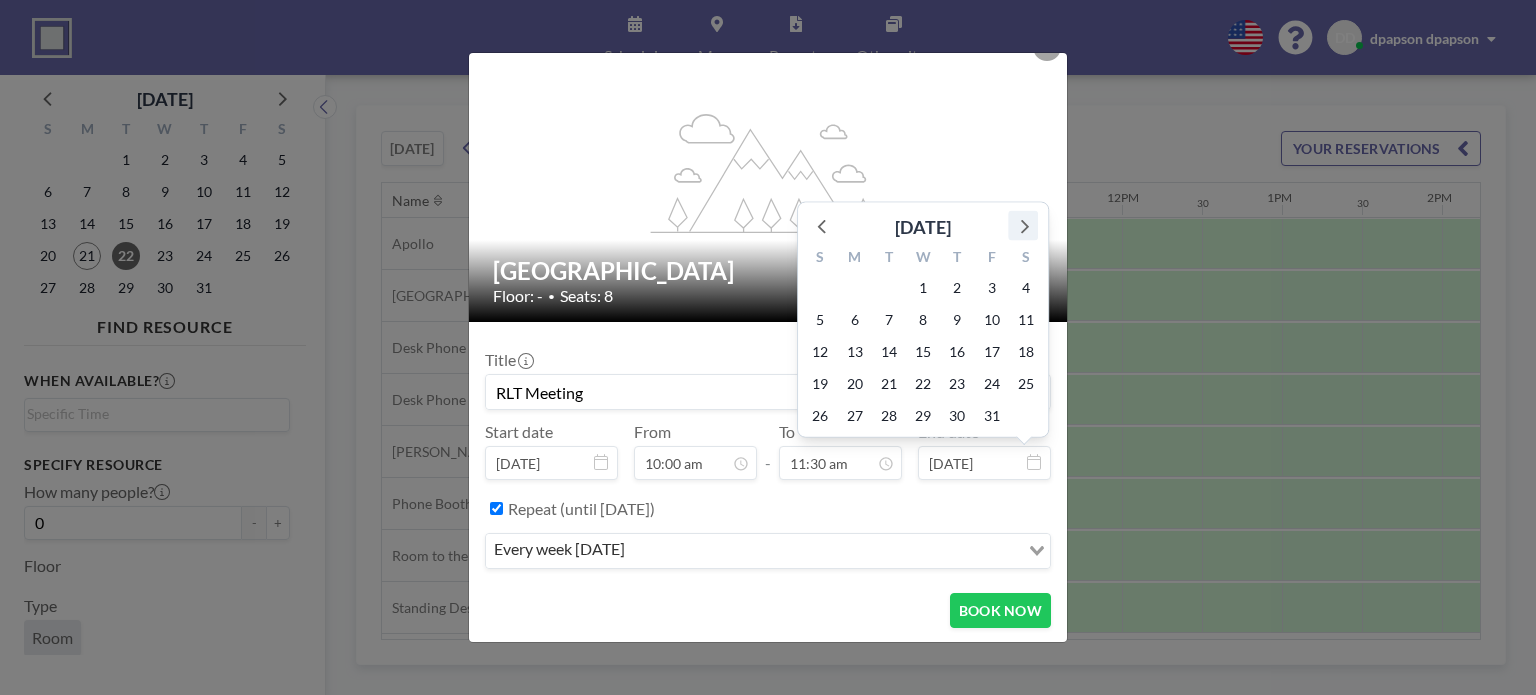 click 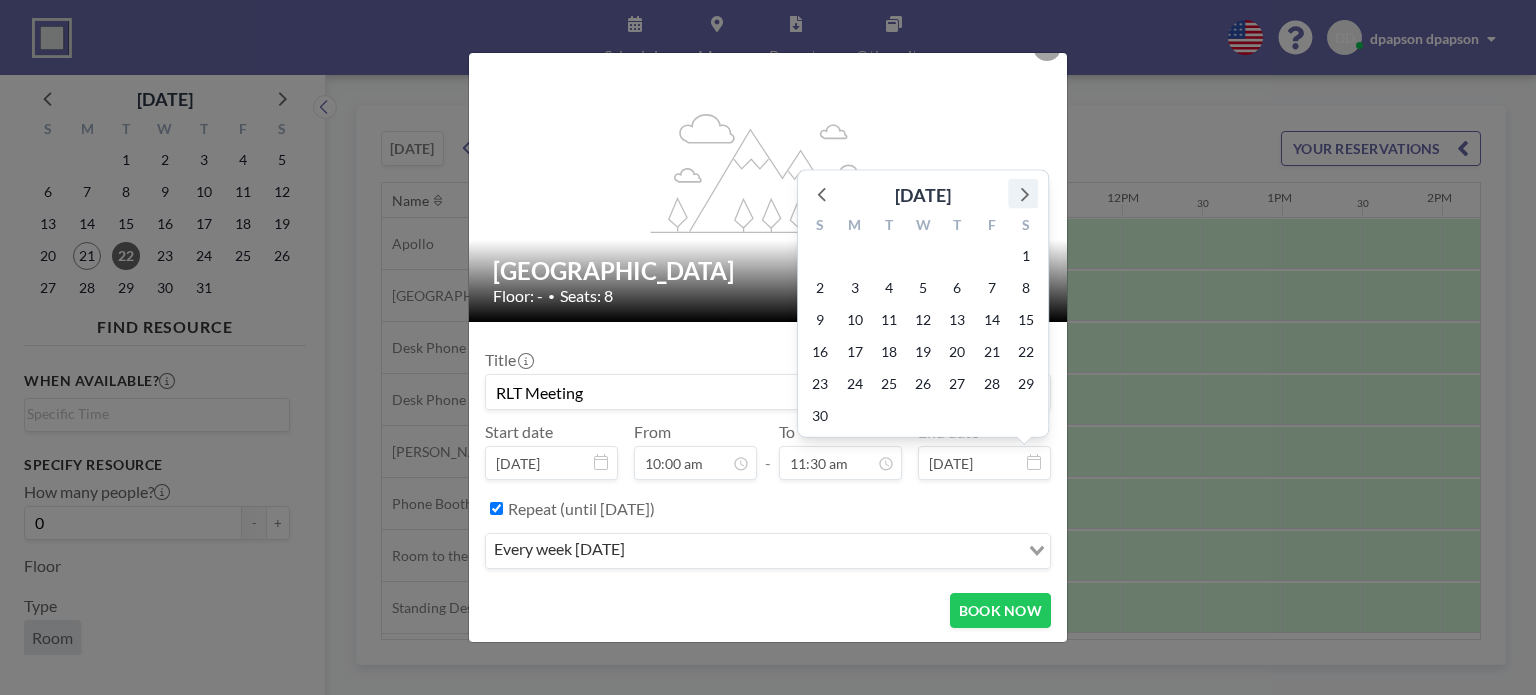 click 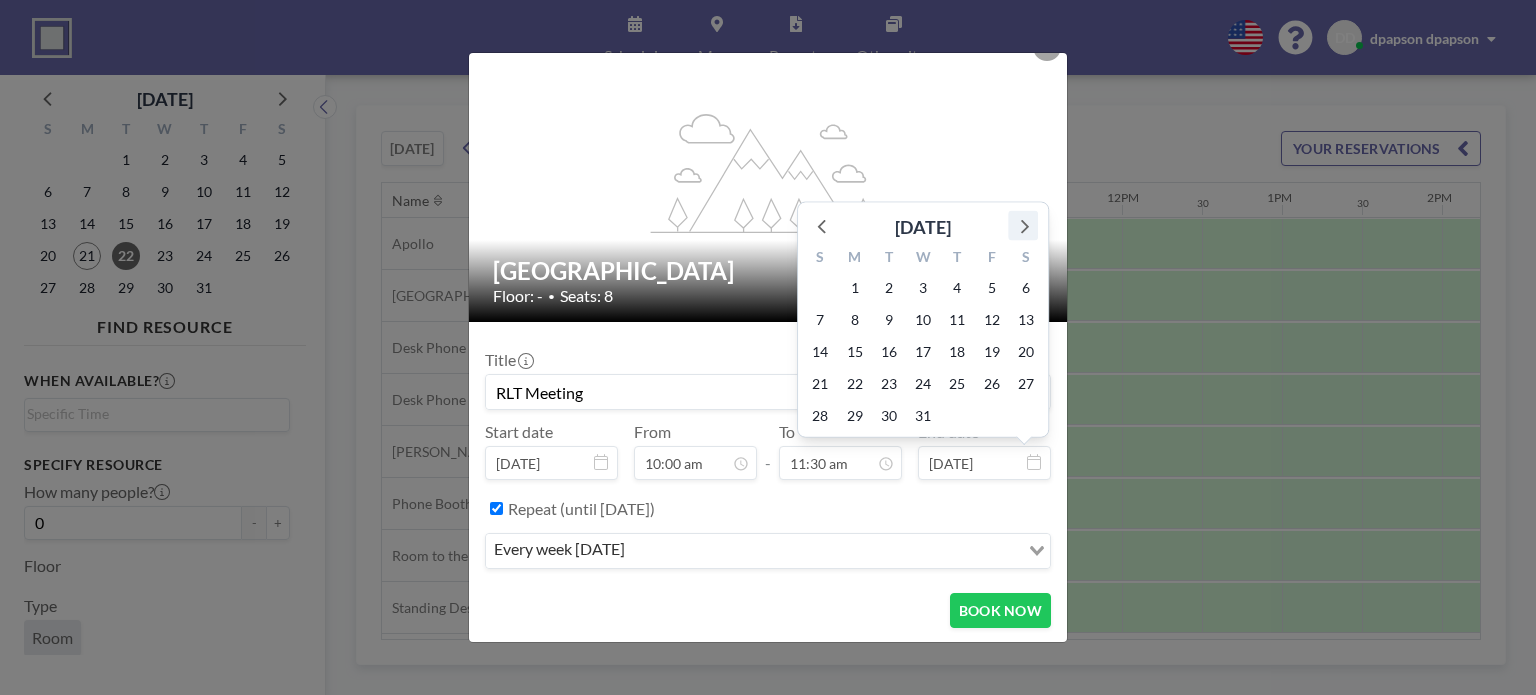 click 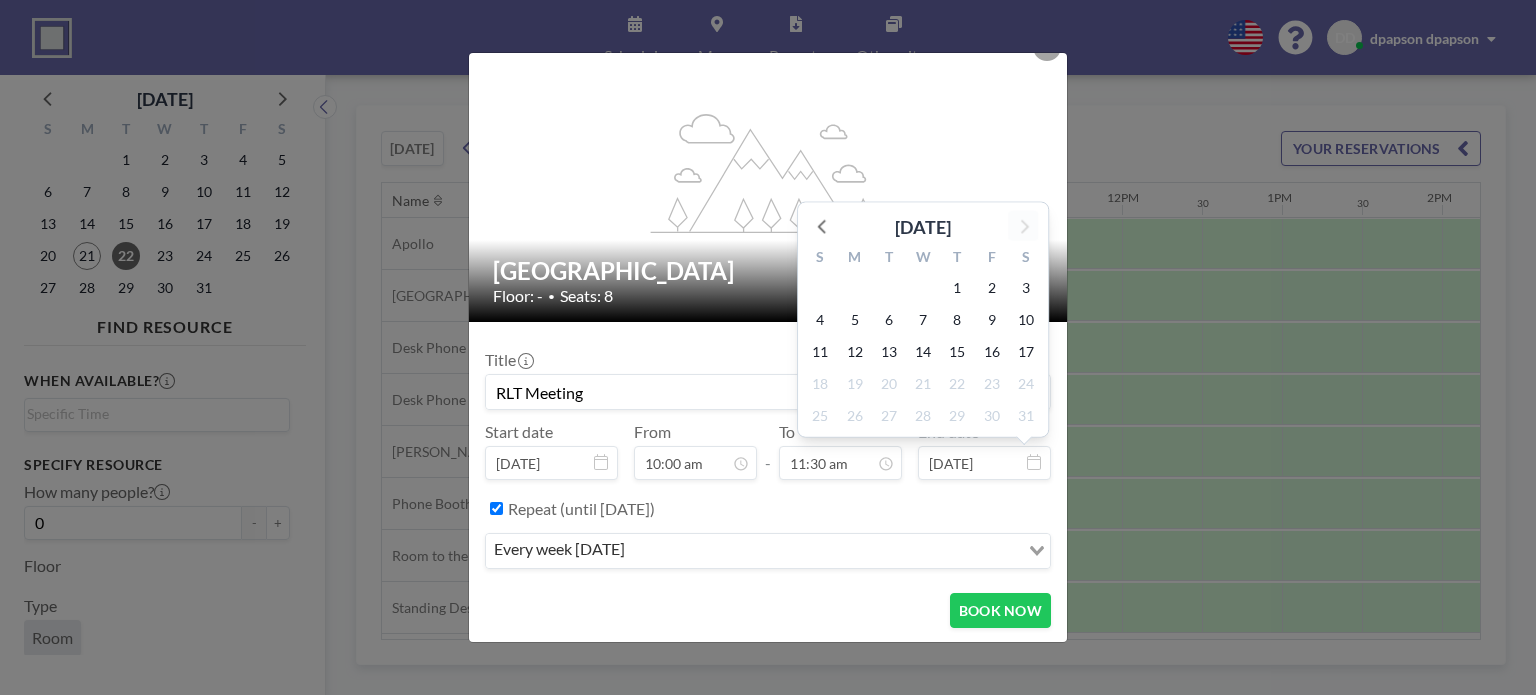 click on "[DATE]" at bounding box center [923, 221] 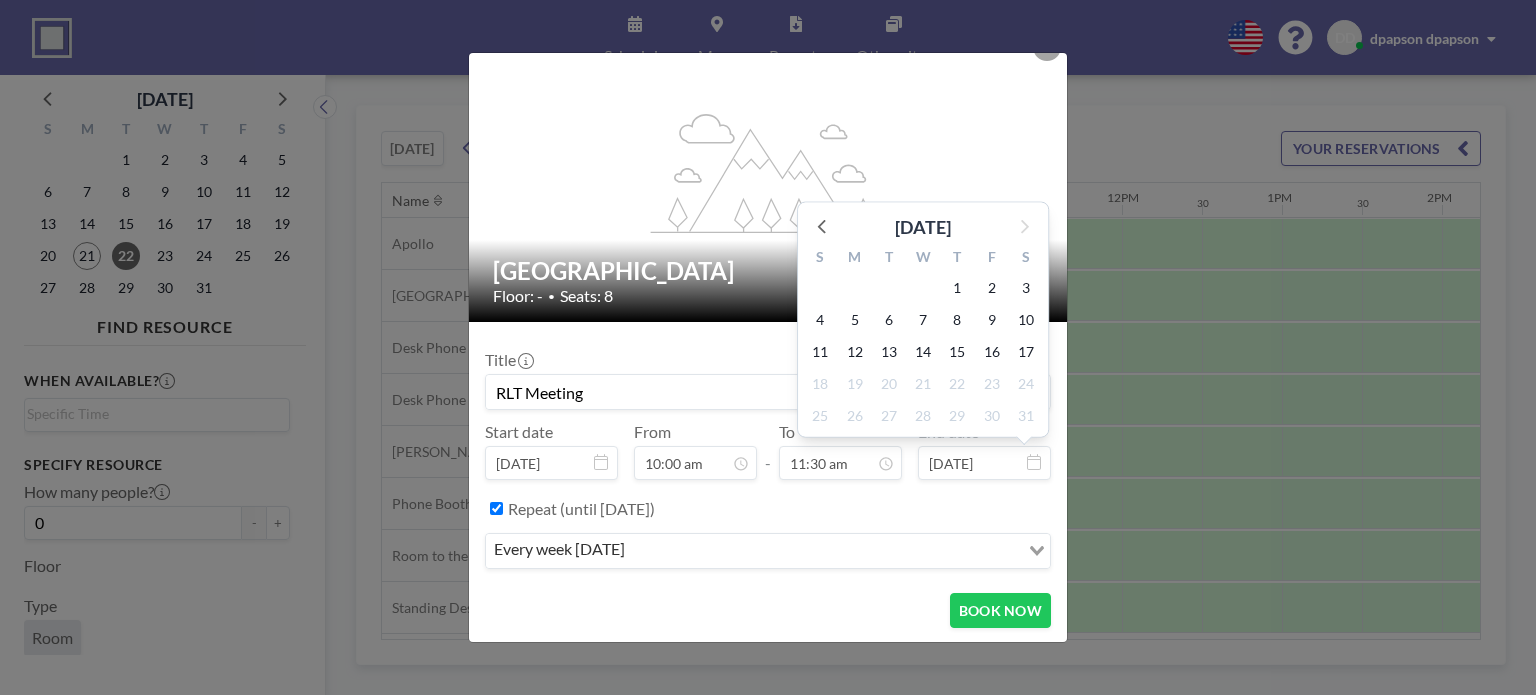 click on "[DATE]" at bounding box center (923, 221) 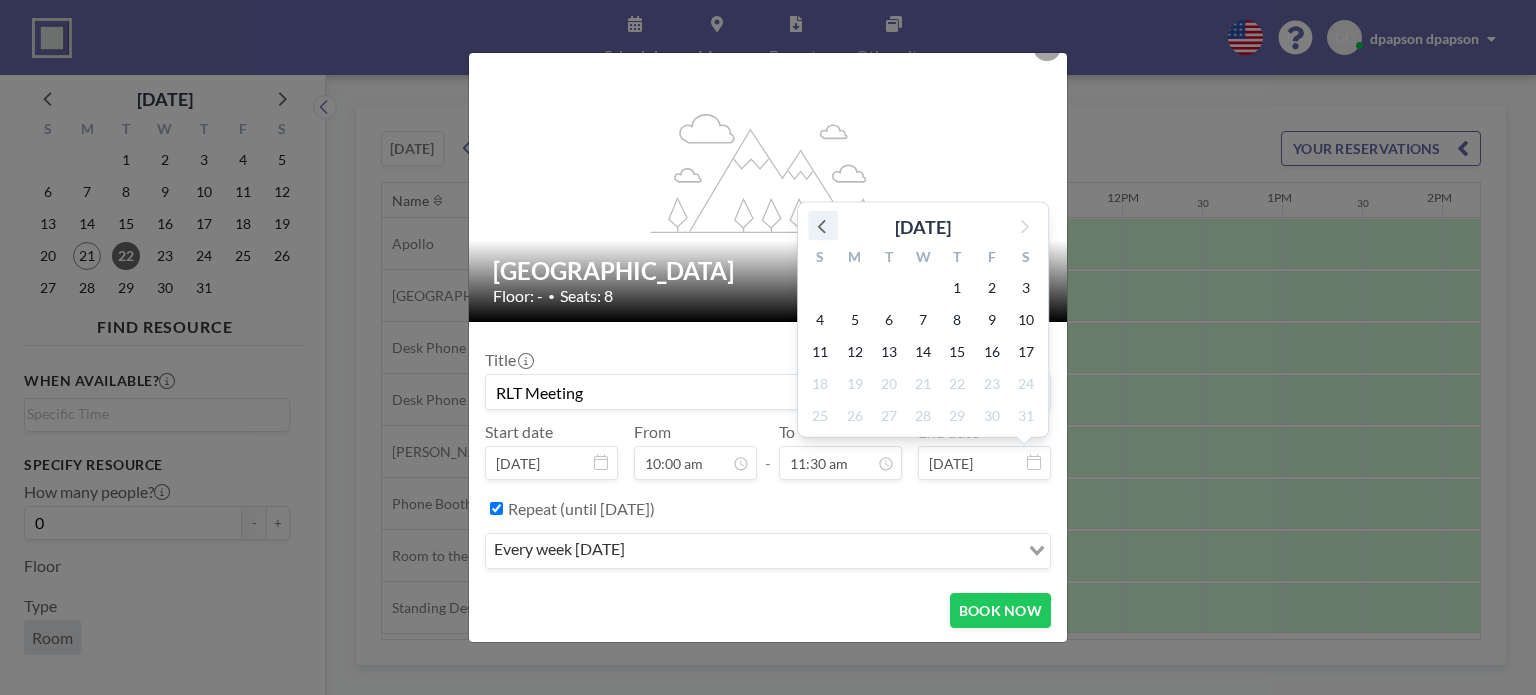 click 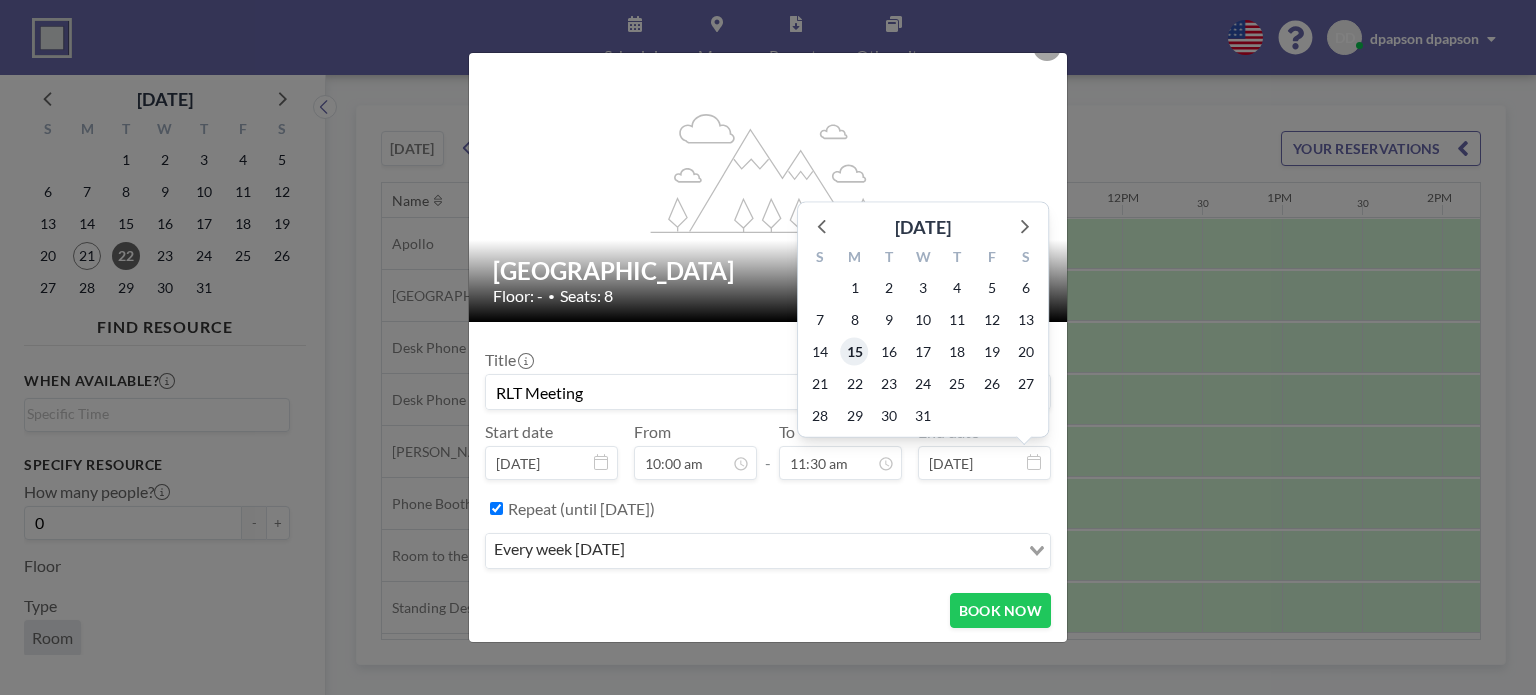 click on "15" at bounding box center (855, 351) 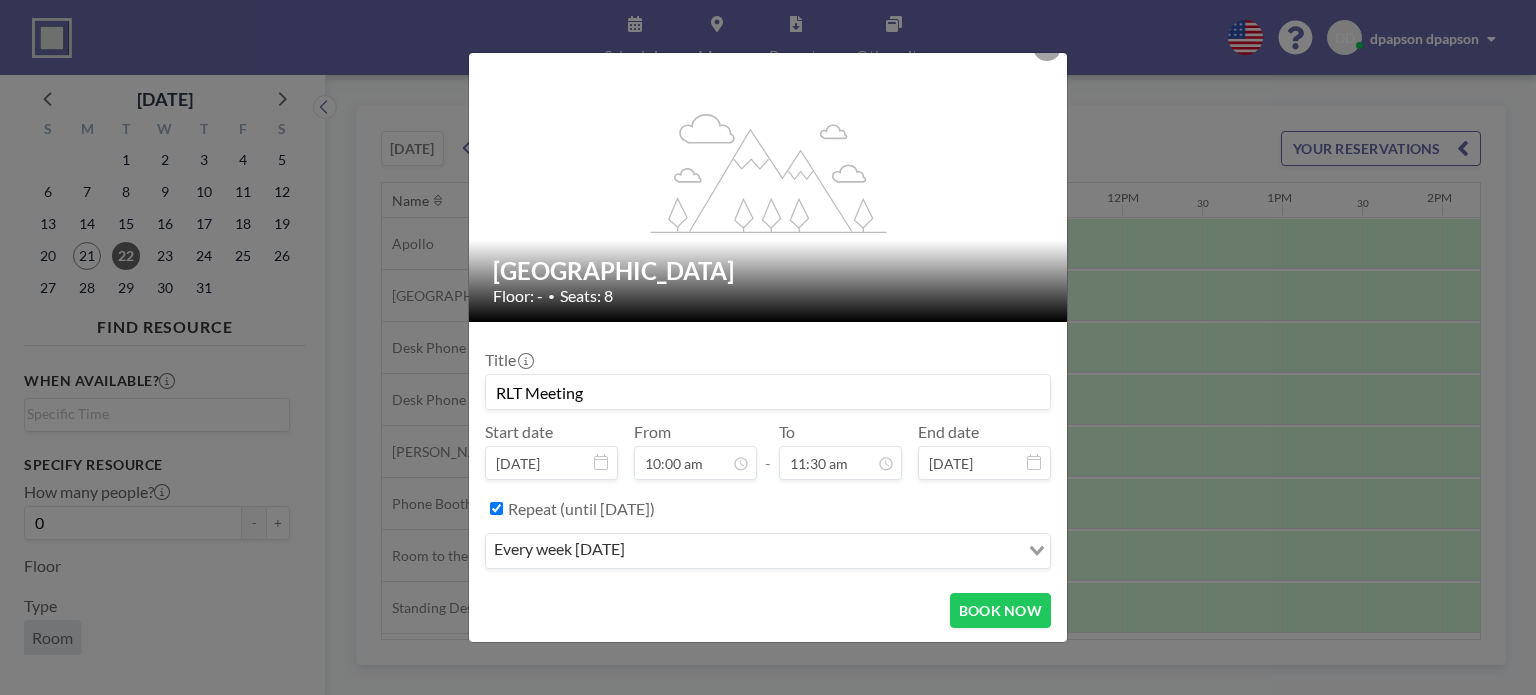 scroll, scrollTop: 0, scrollLeft: 0, axis: both 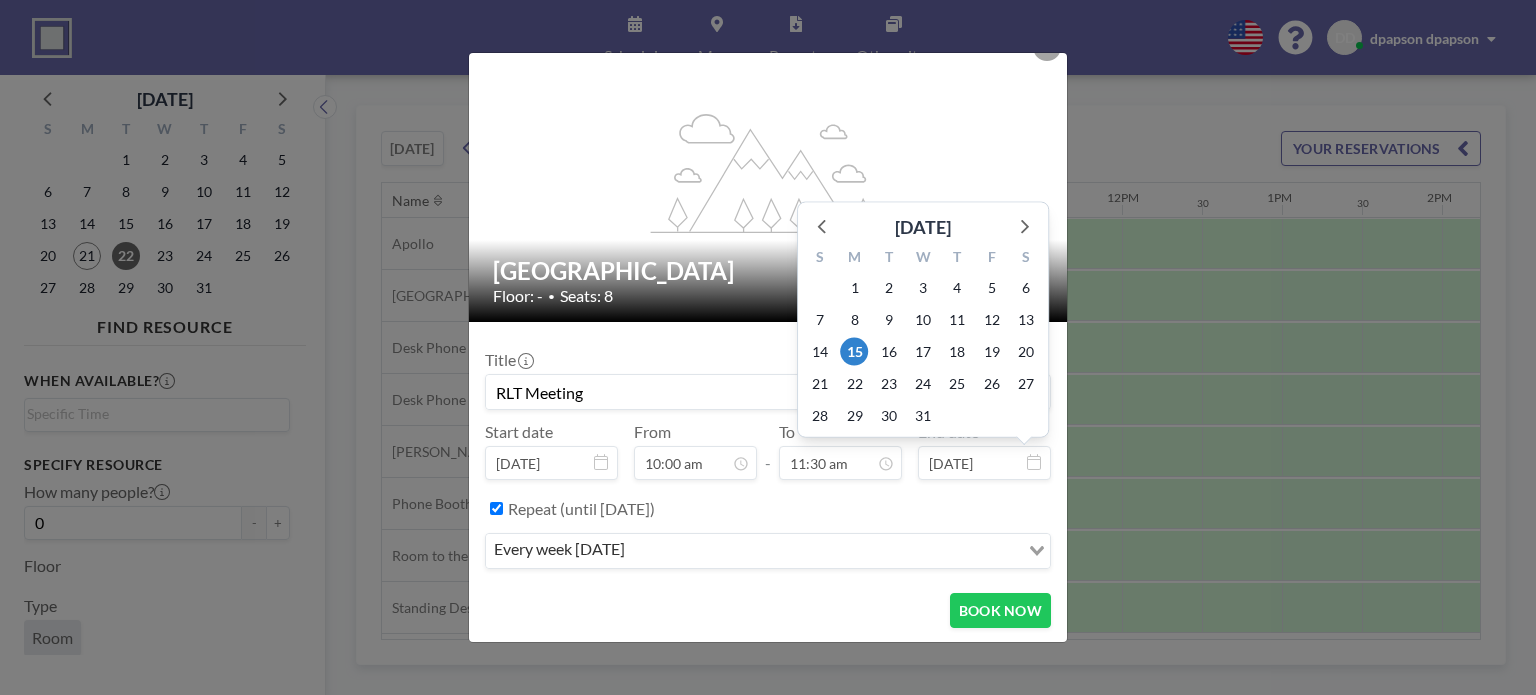 click on "[DATE] S M T W T F S 30 1 2 3 4 5 6 7 8 9 10 11 12 13 14 15 16 17 18 19 20 21 22 23 24 25 26 27 28 29 30 31 1 2 3" at bounding box center [923, 324] 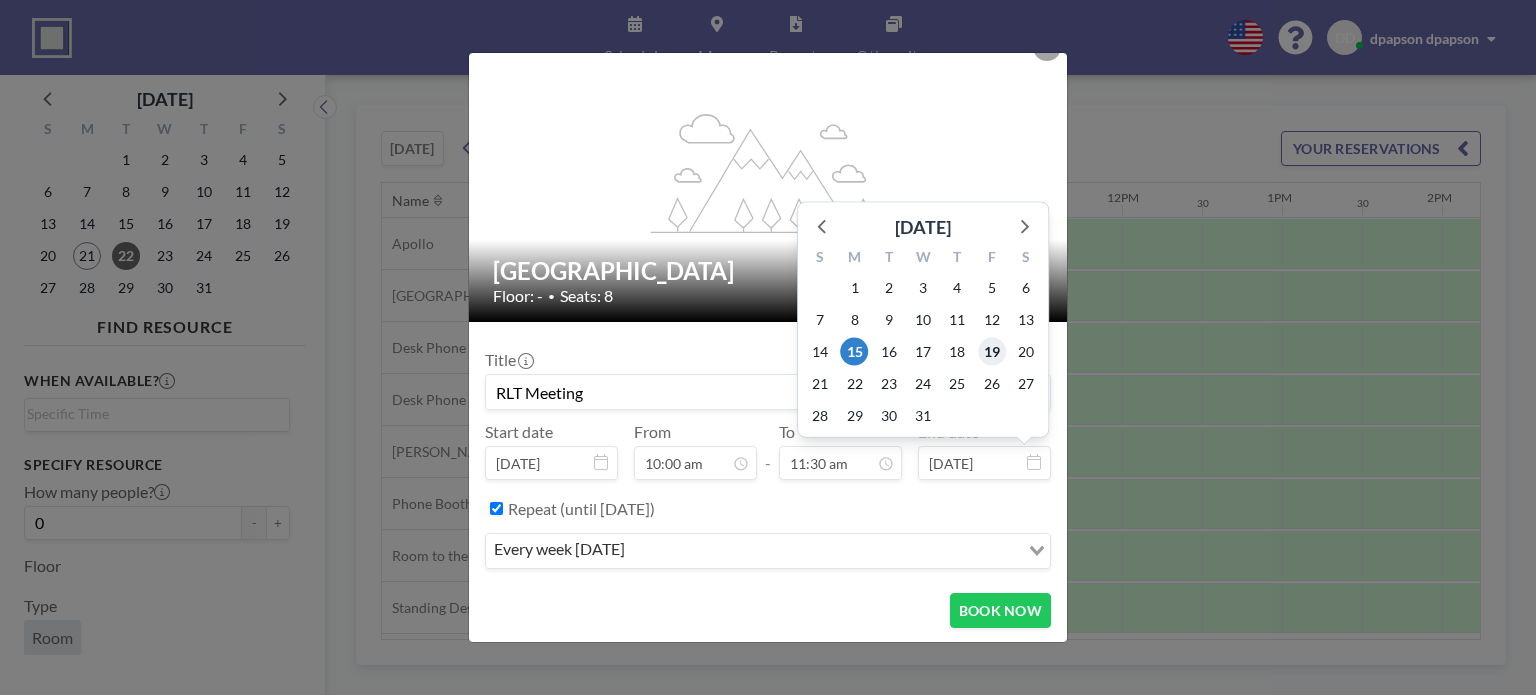 click on "19" at bounding box center [992, 351] 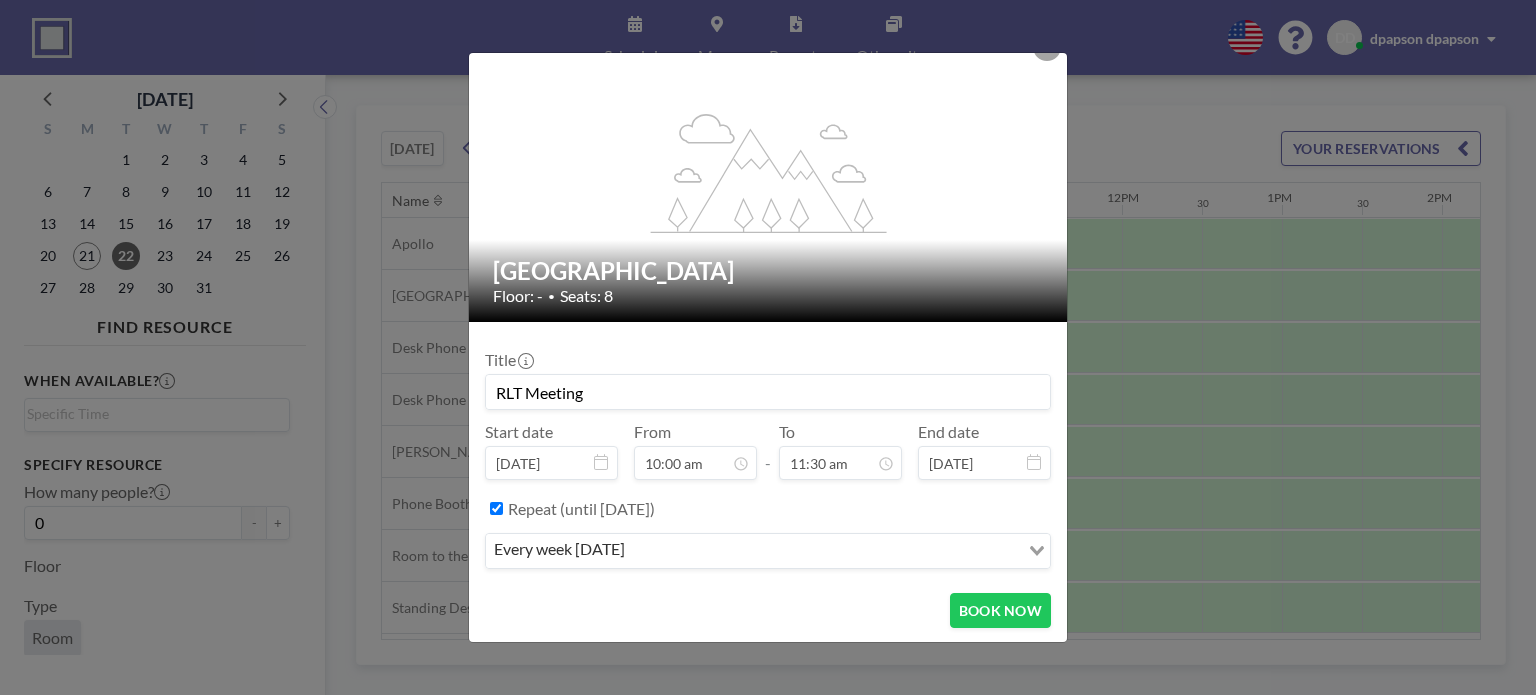 click on "Repeat (until [DATE])
every week [DATE]
Loading..." at bounding box center [768, 534] 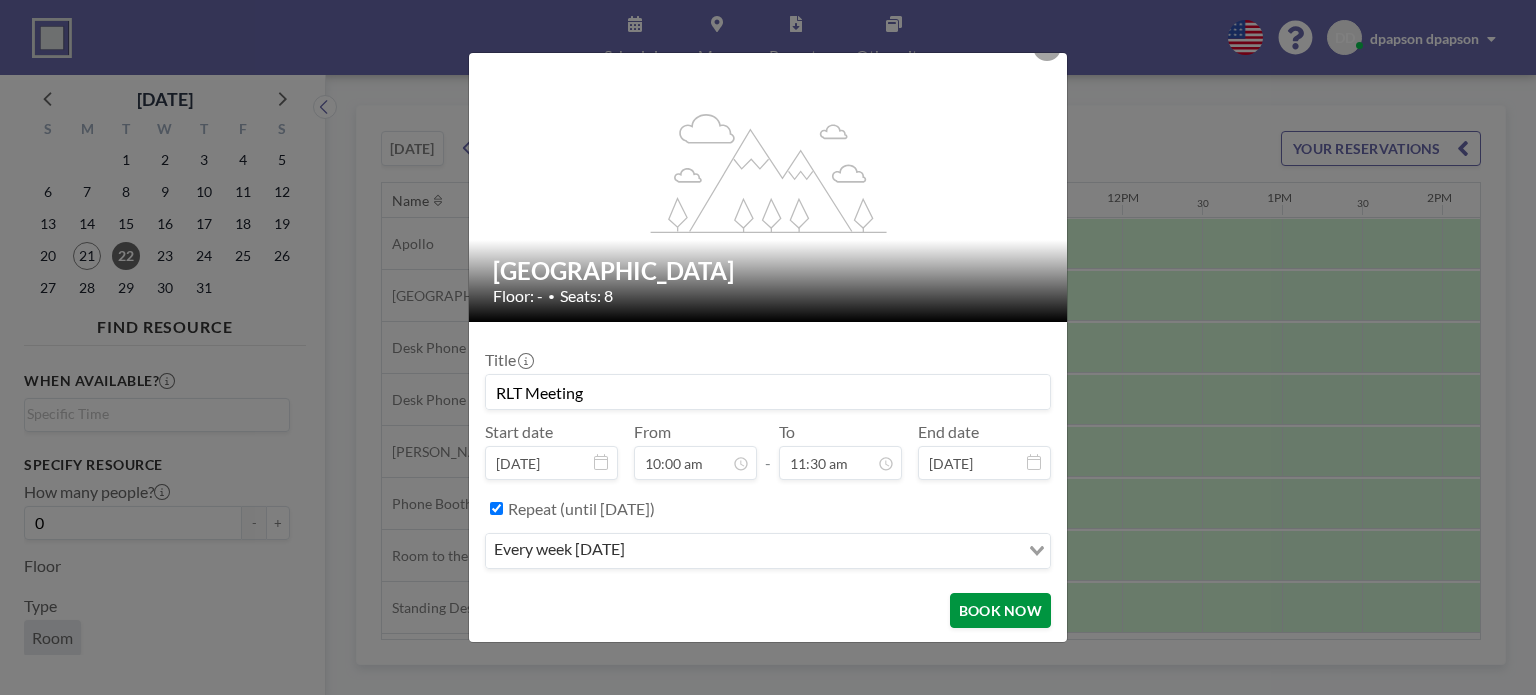 click on "BOOK NOW" at bounding box center [1000, 610] 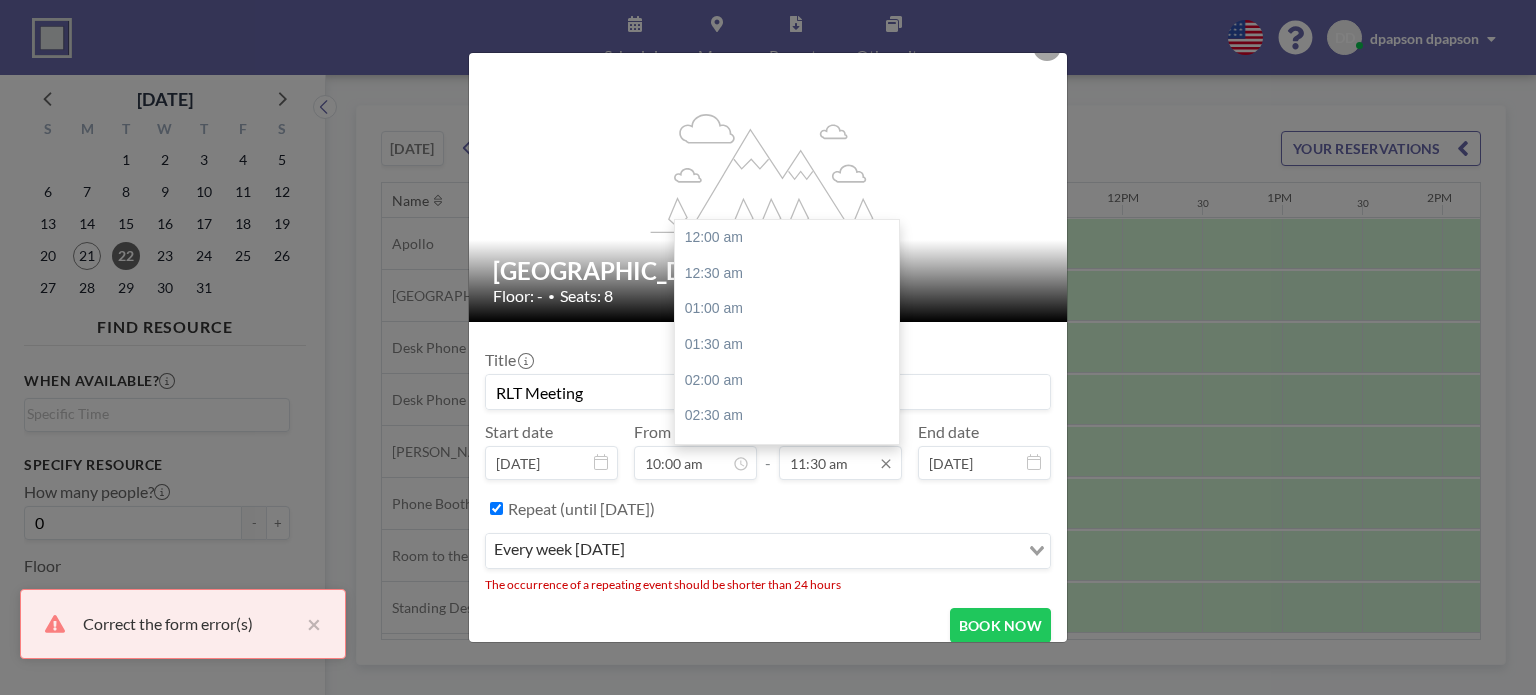 scroll, scrollTop: 819, scrollLeft: 0, axis: vertical 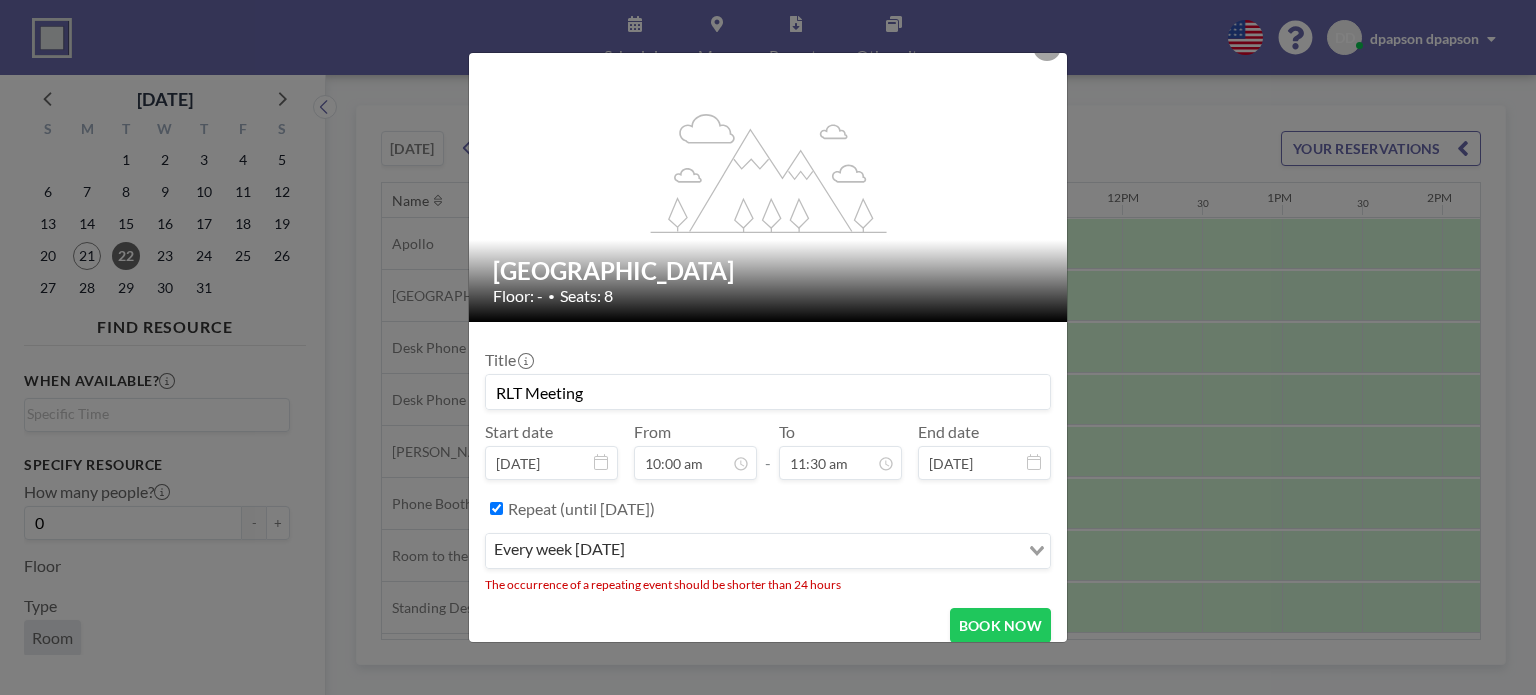 click on "[DATE]" at bounding box center [984, 463] 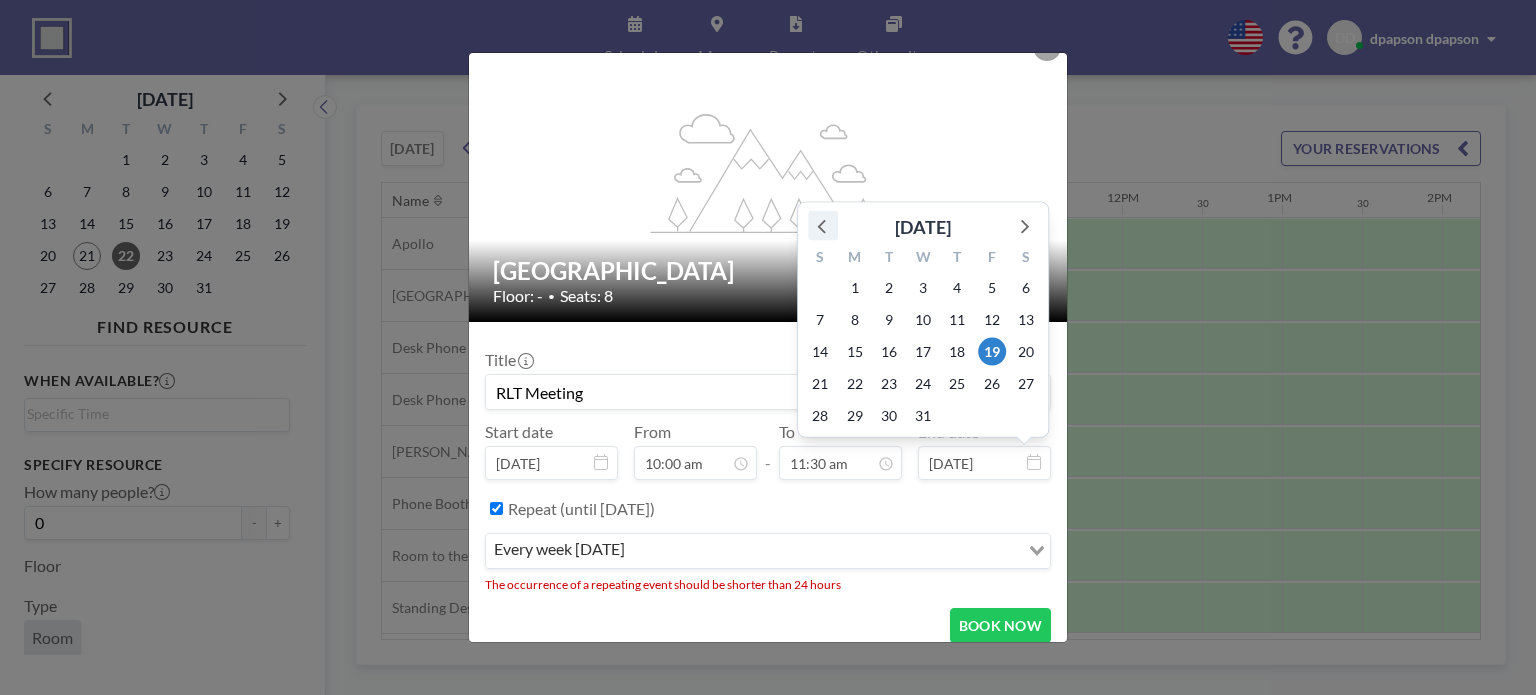 click 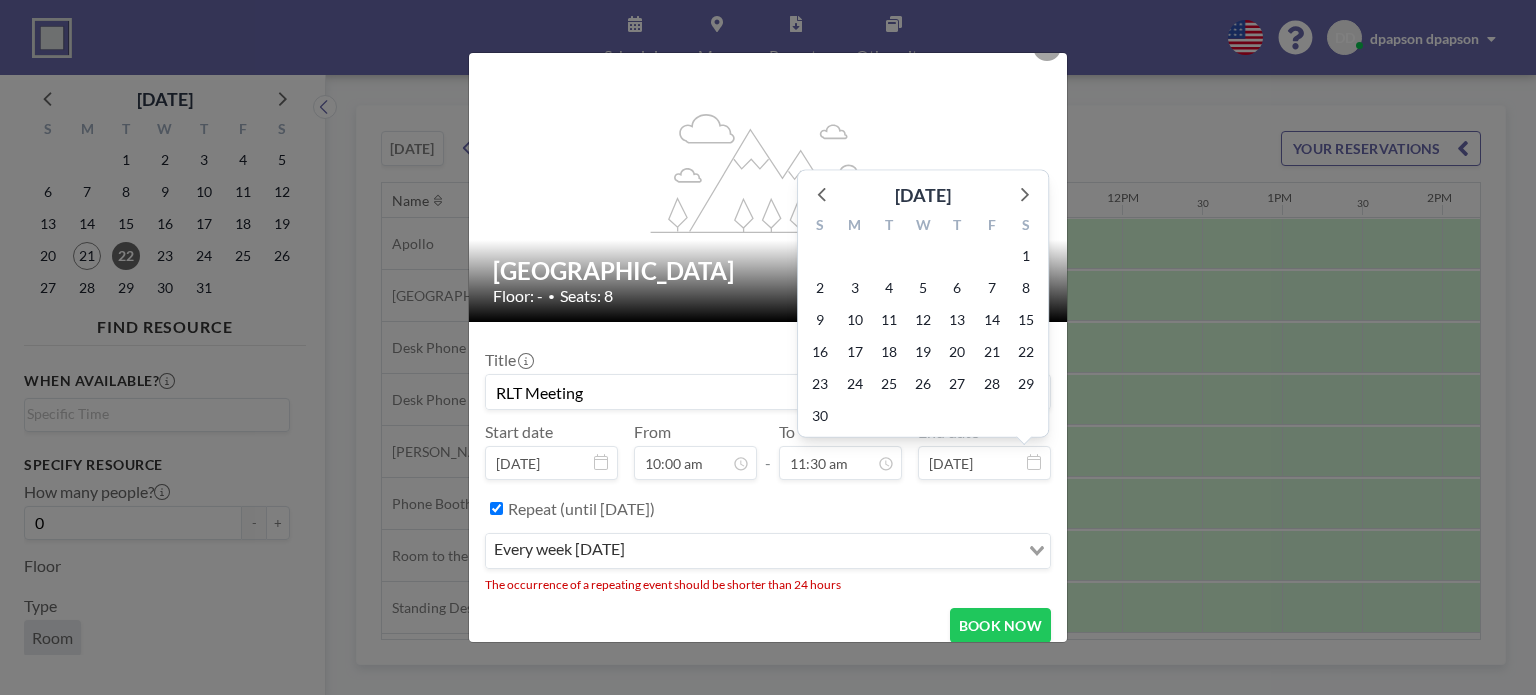 click on "S" at bounding box center (820, 226) 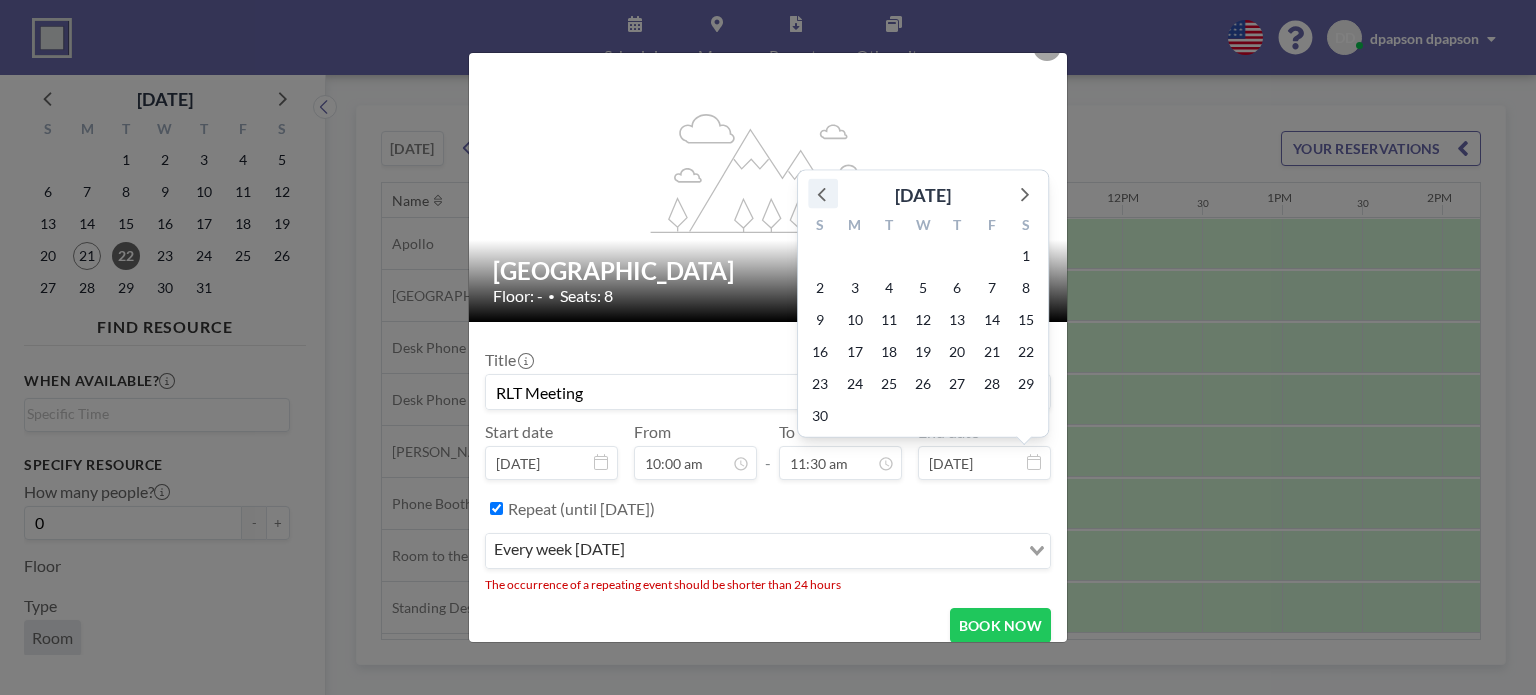 click 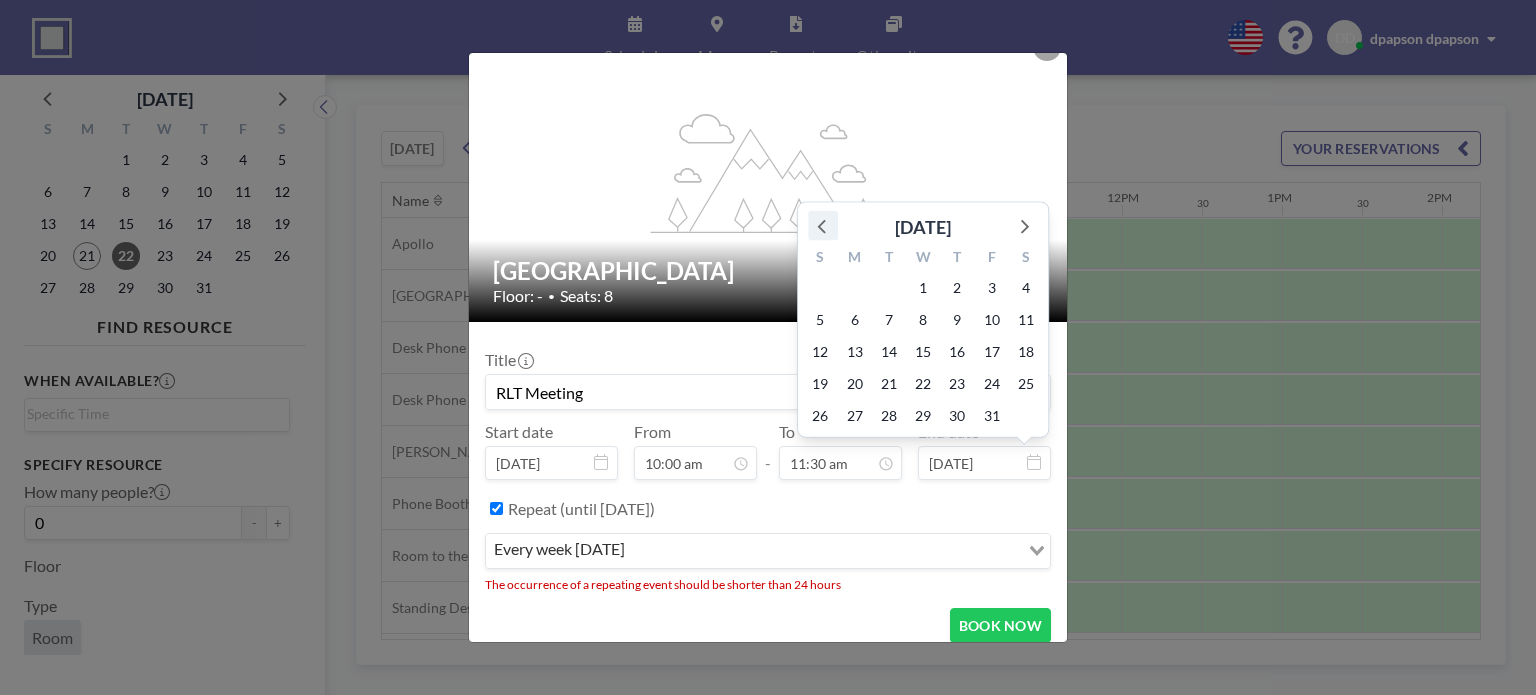 click 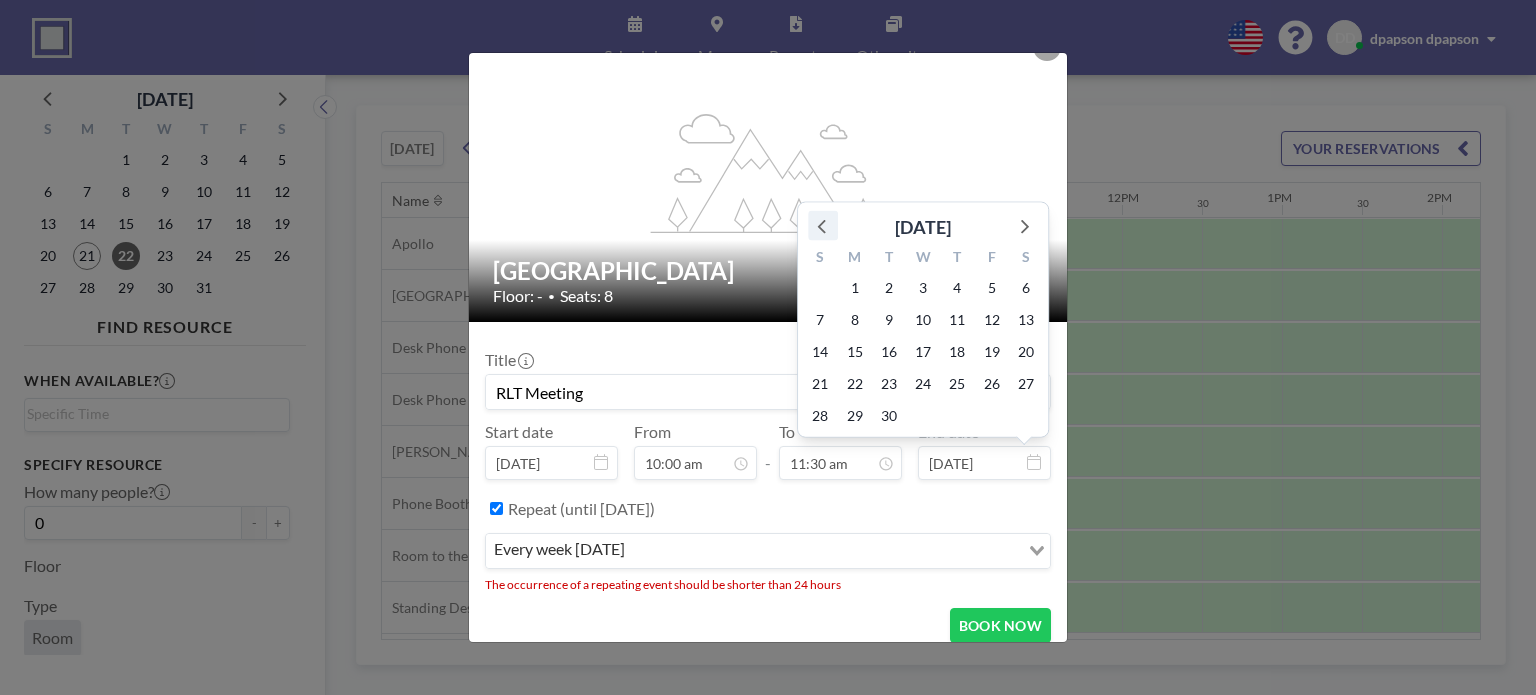 click 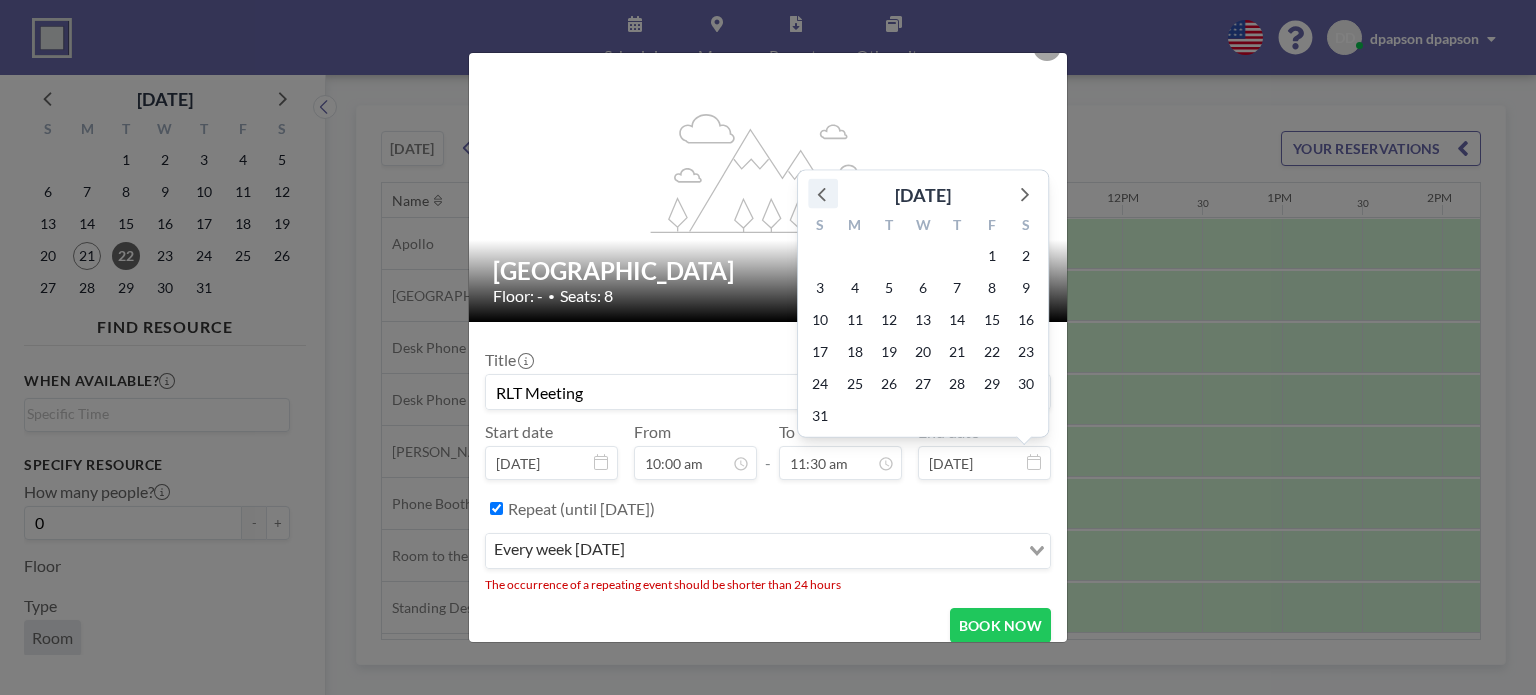 click 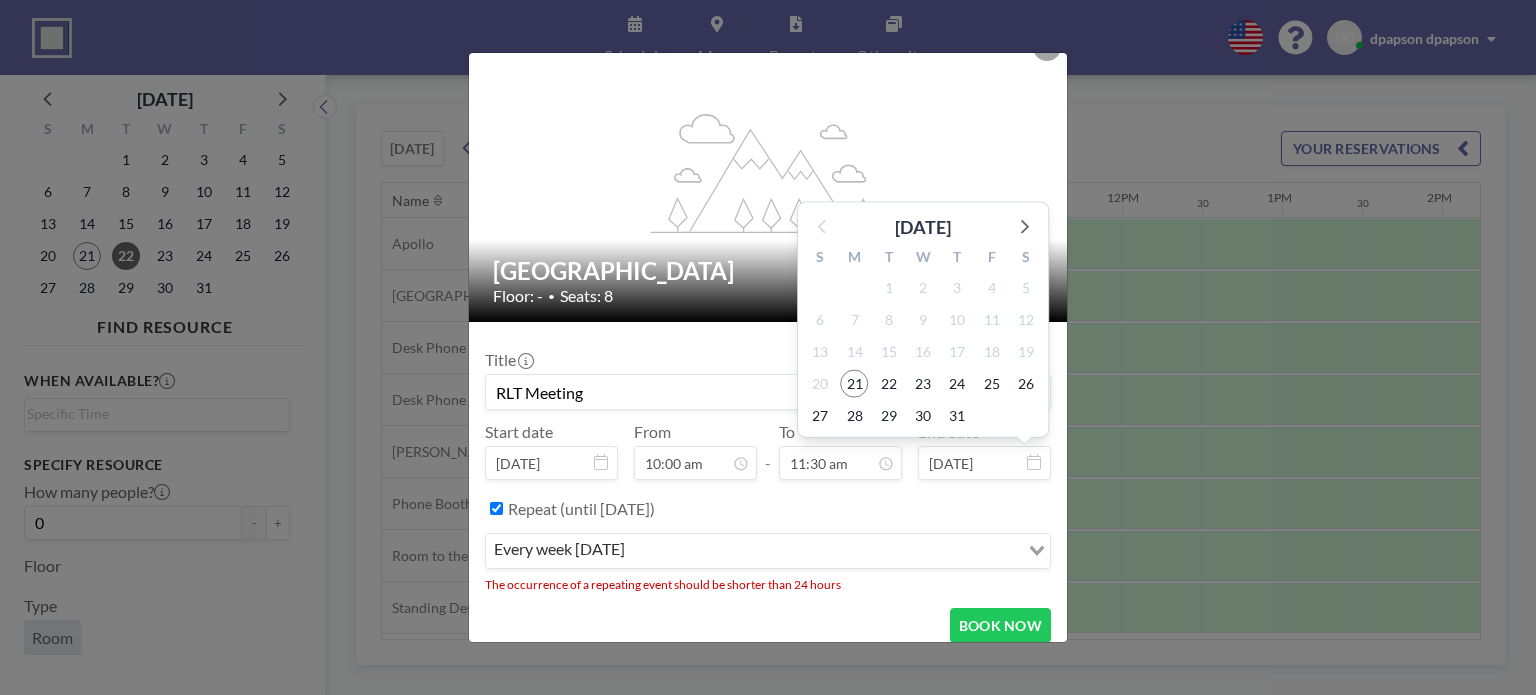 click on "[DATE]" at bounding box center [923, 221] 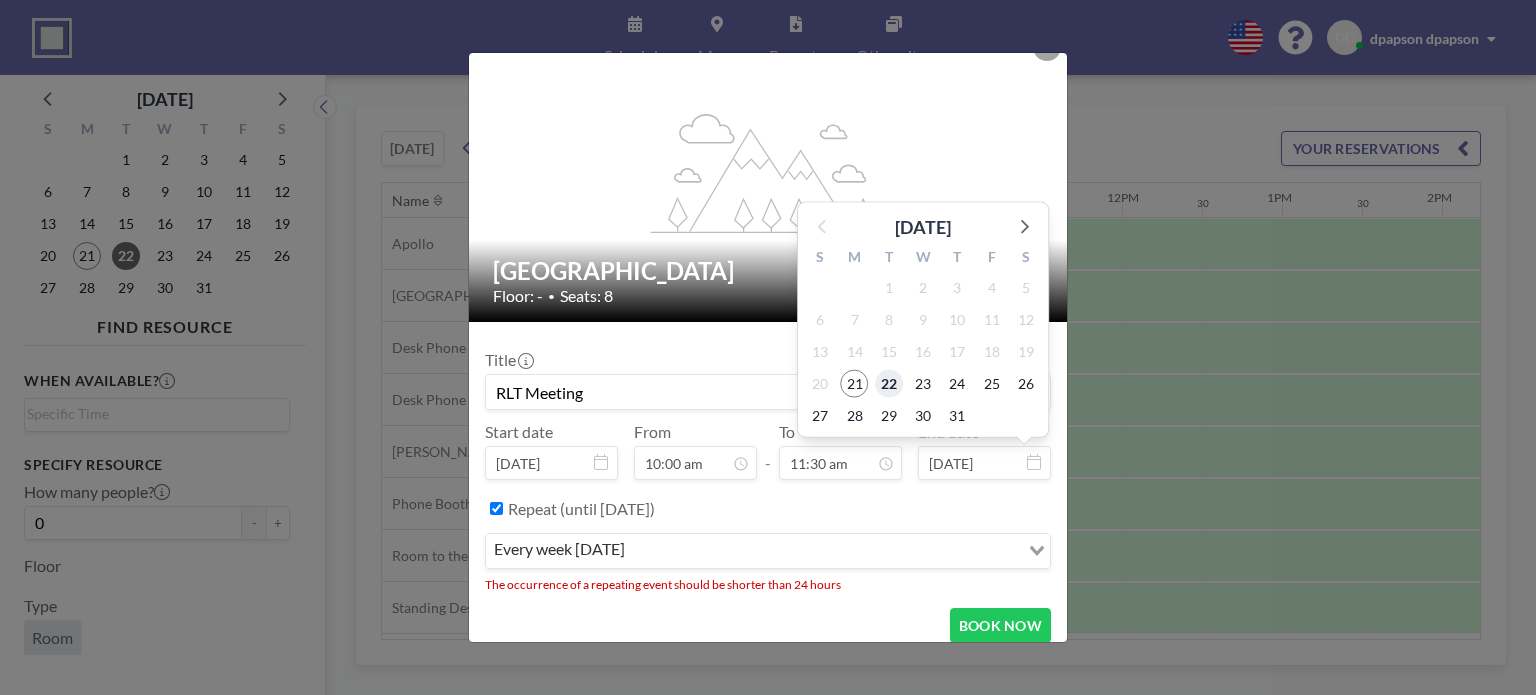 click on "22" at bounding box center (889, 383) 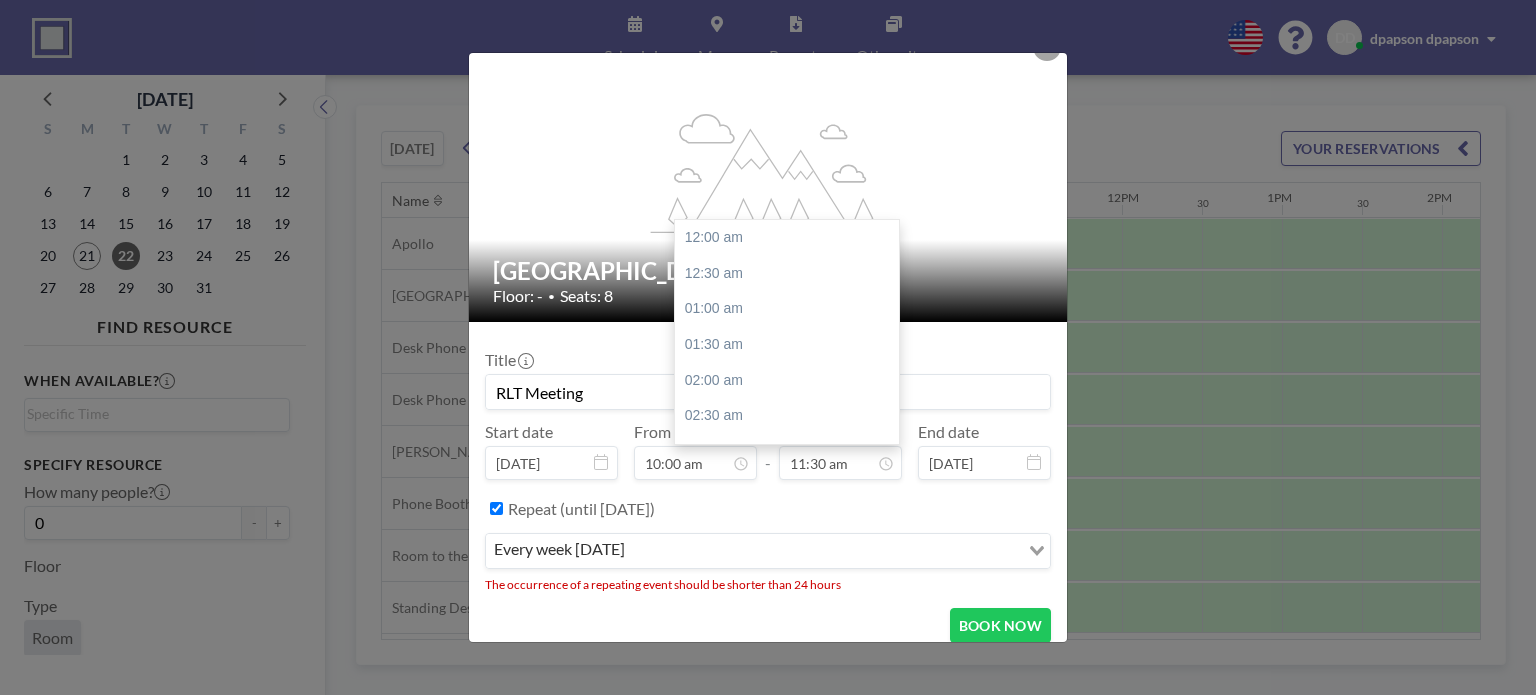 scroll, scrollTop: 819, scrollLeft: 0, axis: vertical 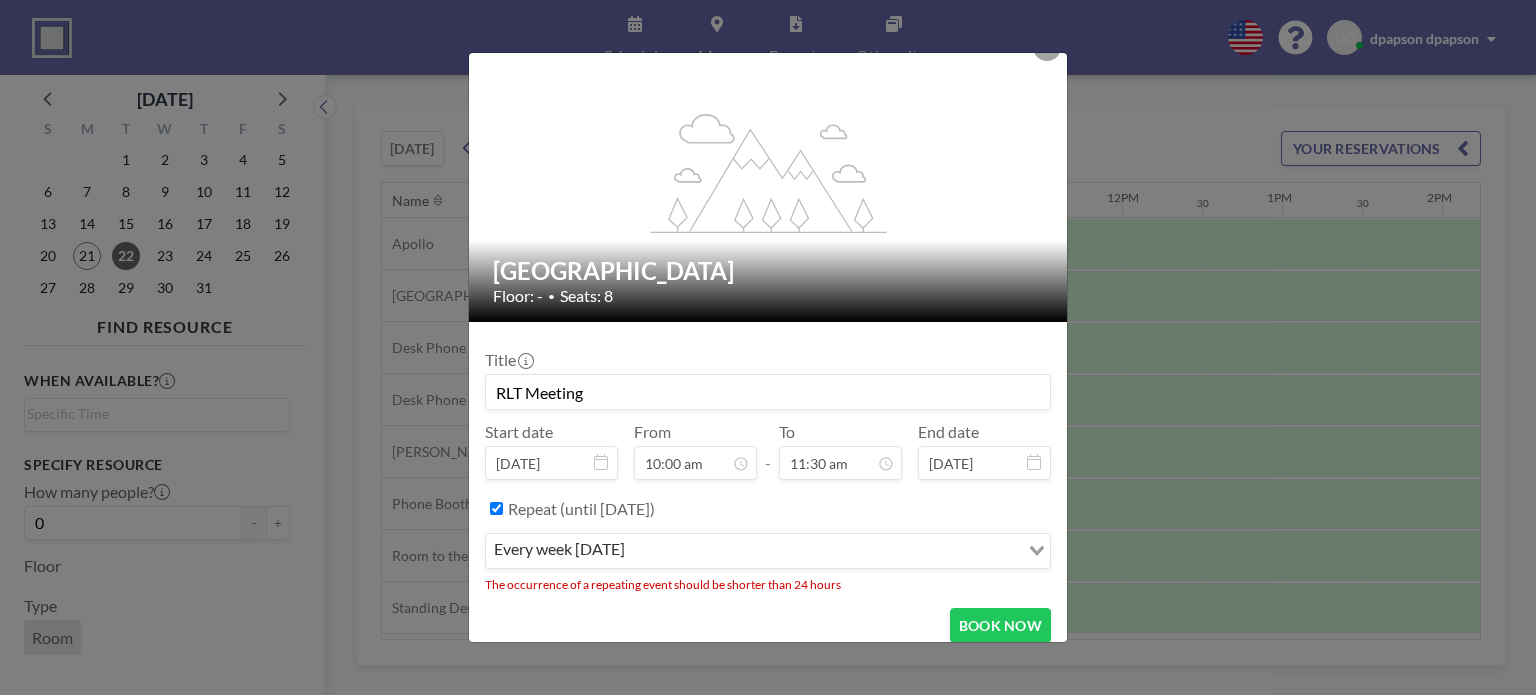 click on "Repeat (until [DATE])" at bounding box center (779, 508) 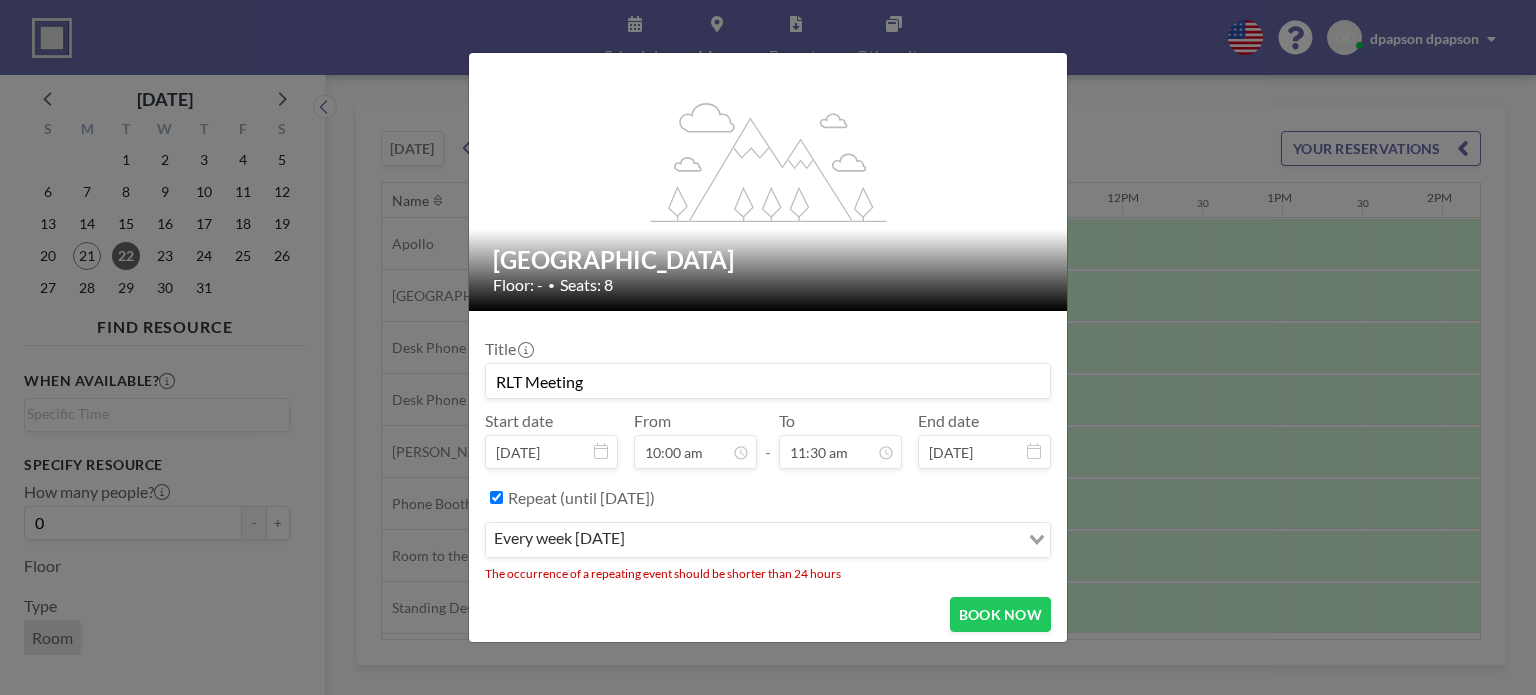 scroll, scrollTop: 42, scrollLeft: 0, axis: vertical 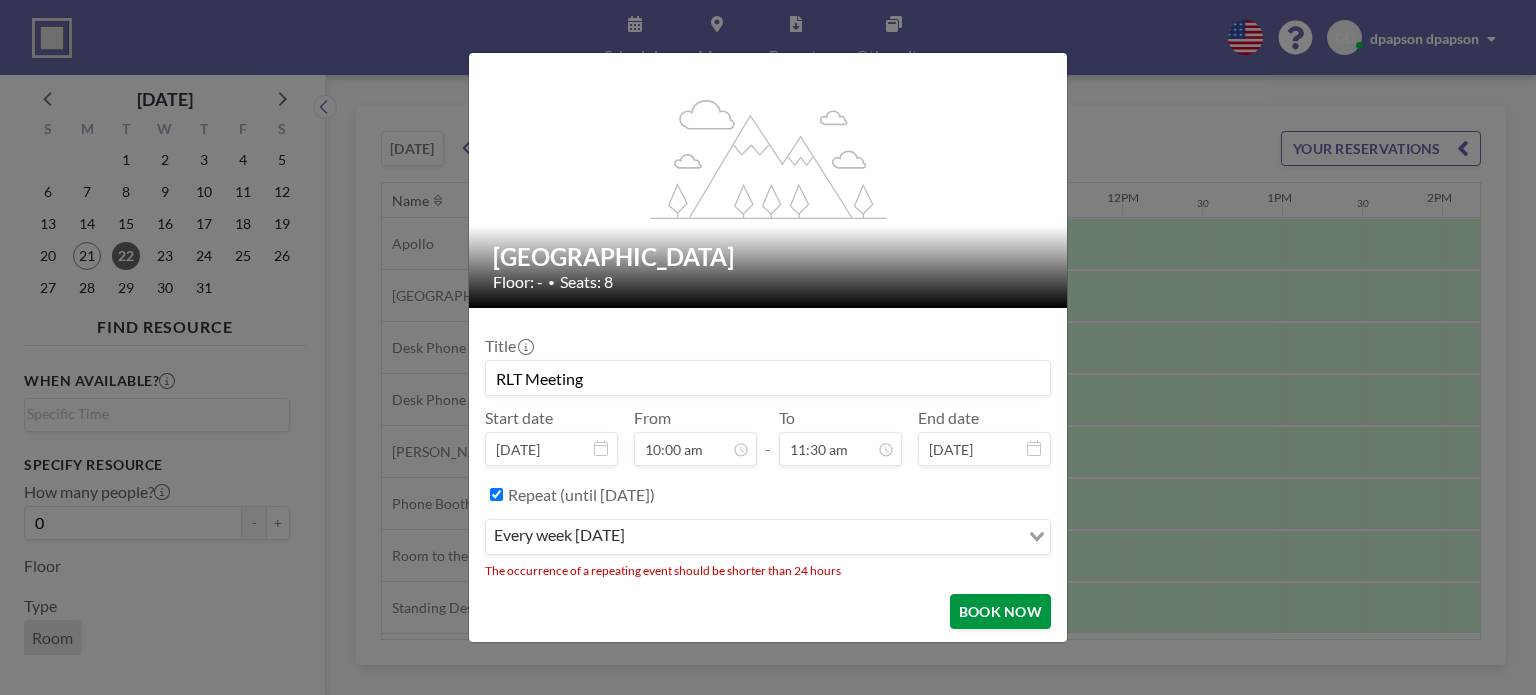 click on "BOOK NOW" at bounding box center (1000, 611) 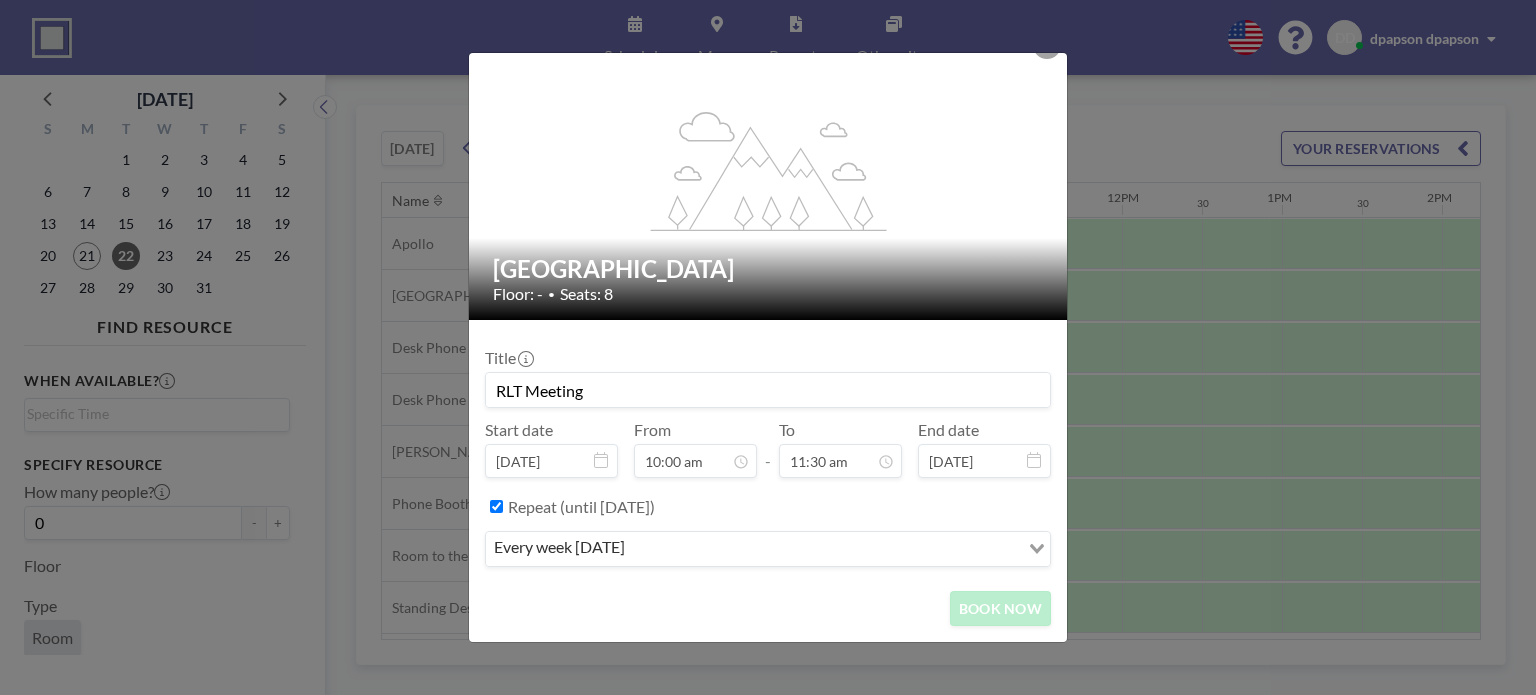 scroll, scrollTop: 28, scrollLeft: 0, axis: vertical 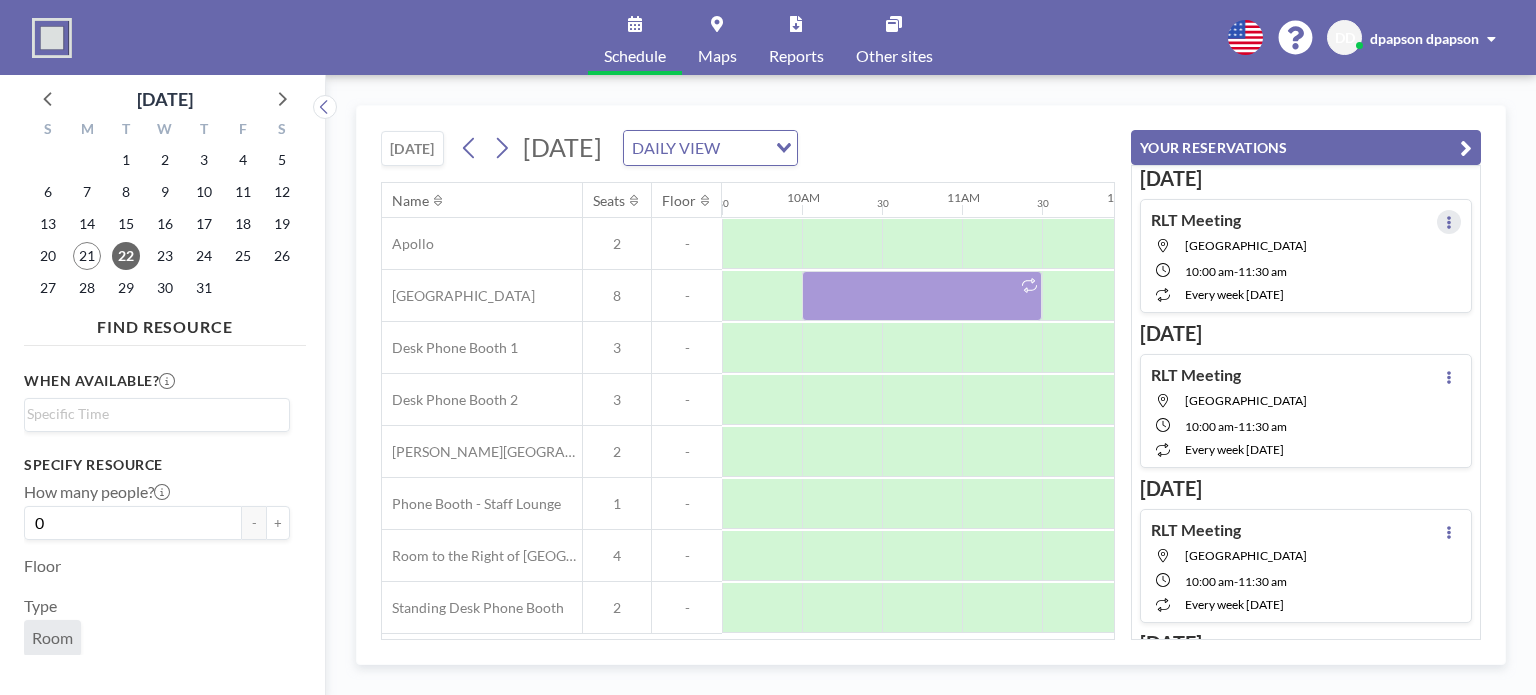 click at bounding box center [1449, 222] 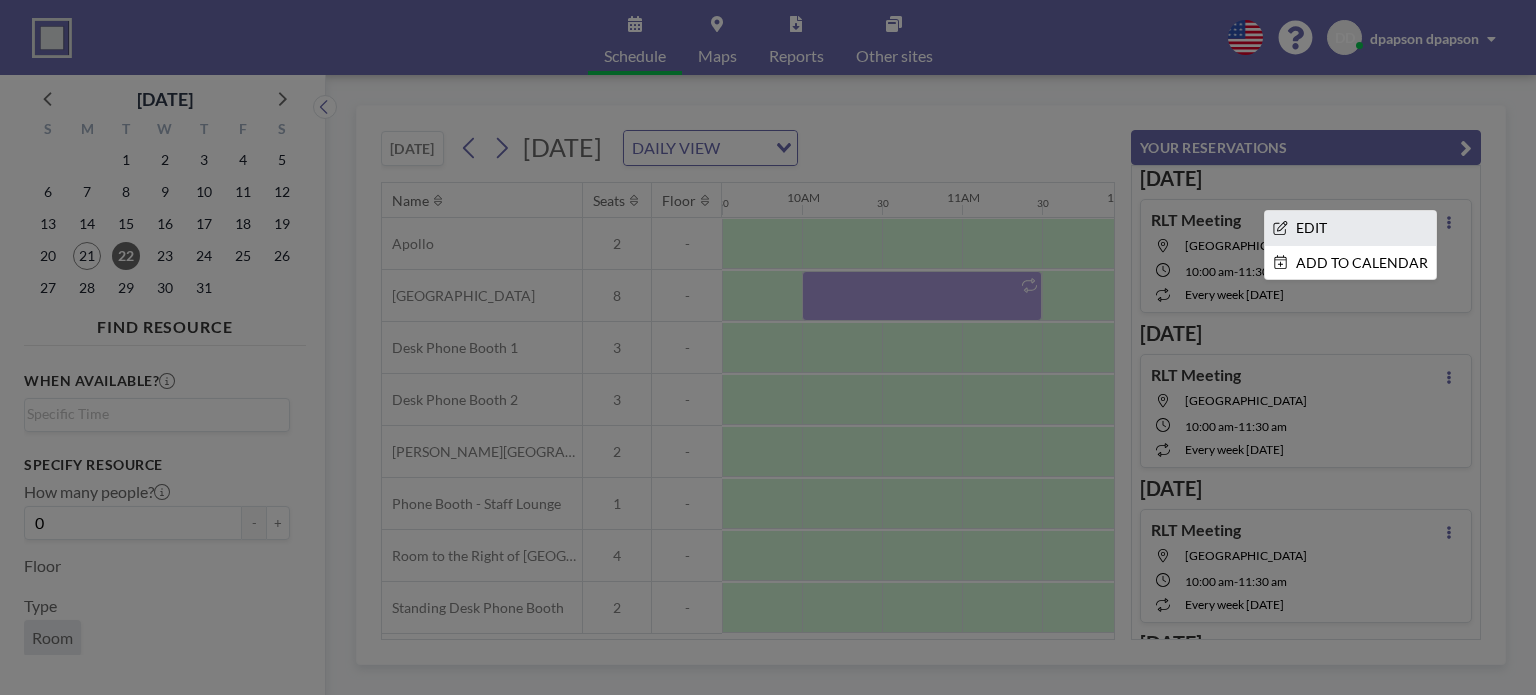 click on "EDIT" at bounding box center [1350, 228] 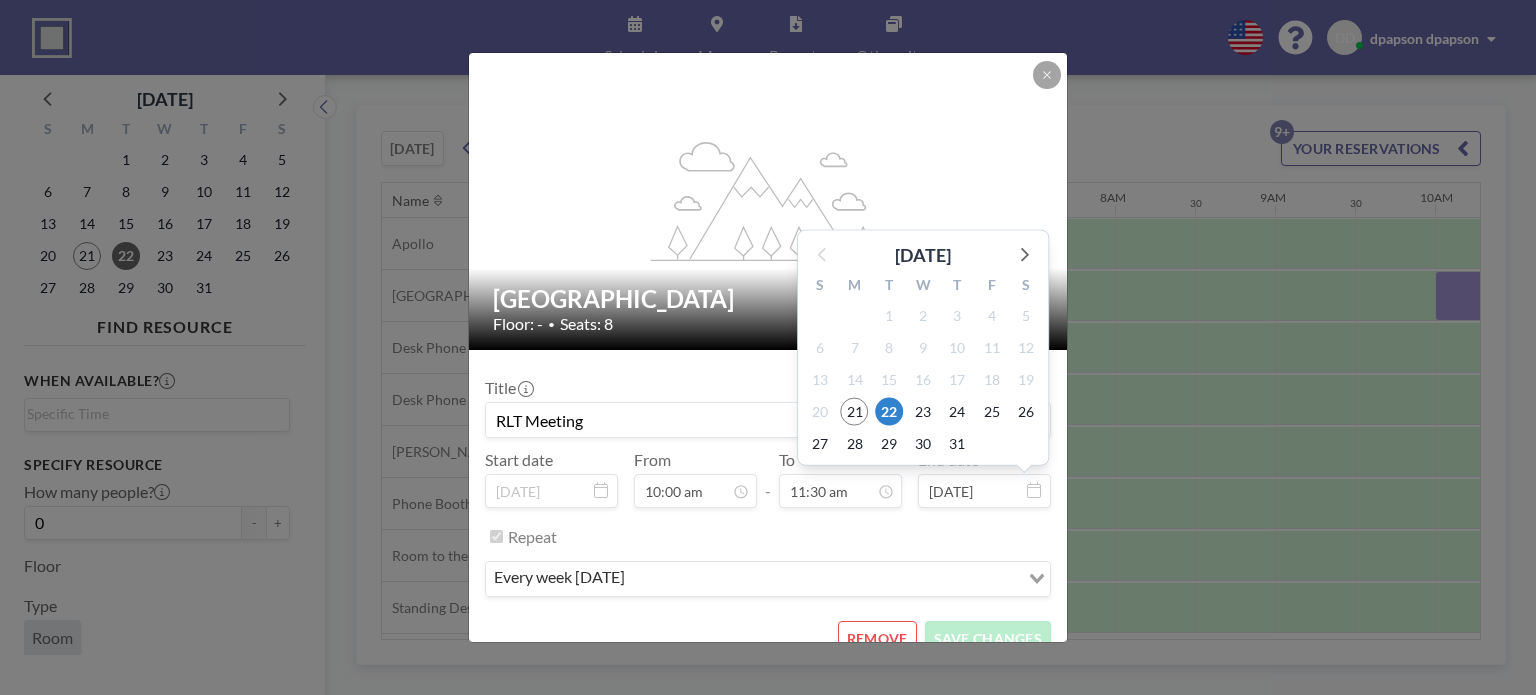 scroll, scrollTop: 0, scrollLeft: 1518, axis: horizontal 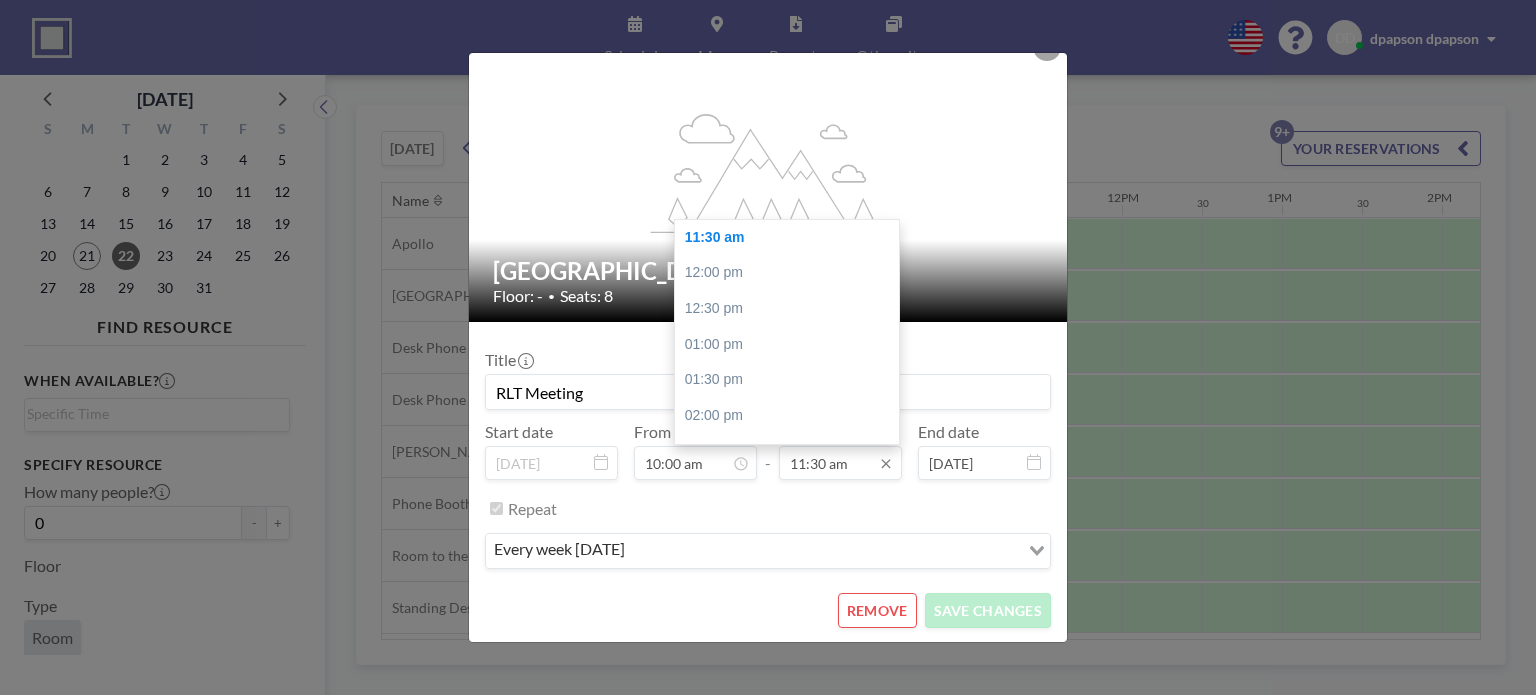 click on "11:30 am" at bounding box center [840, 463] 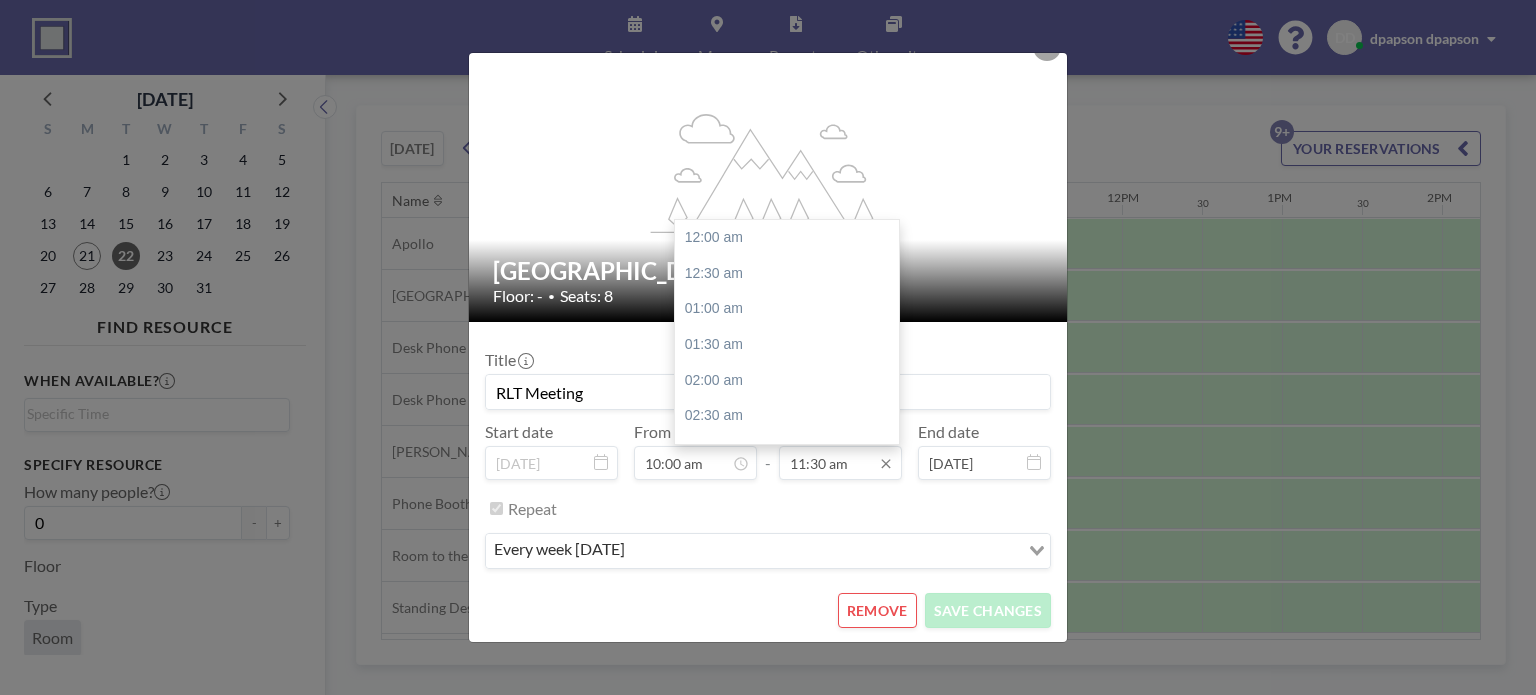 scroll, scrollTop: 819, scrollLeft: 0, axis: vertical 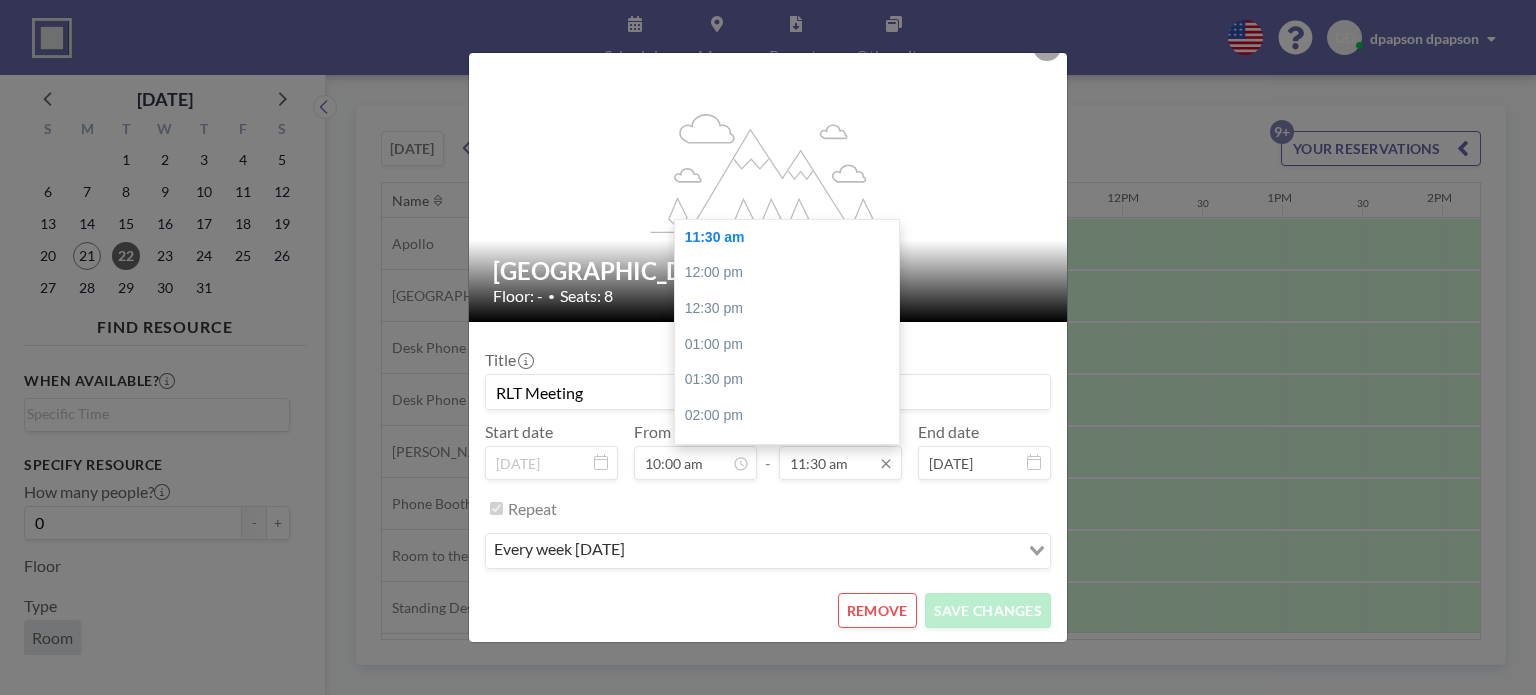 click on "11:30 am" at bounding box center [840, 463] 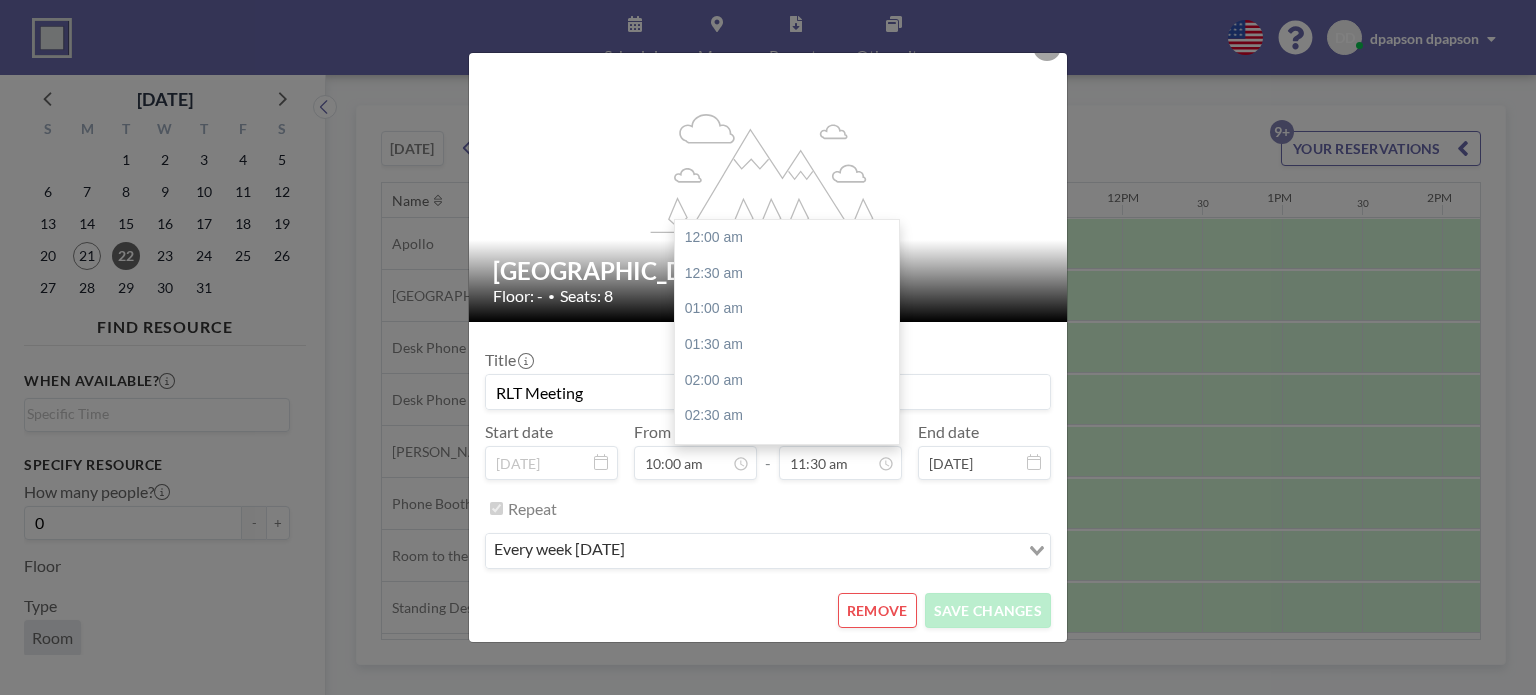 scroll, scrollTop: 819, scrollLeft: 0, axis: vertical 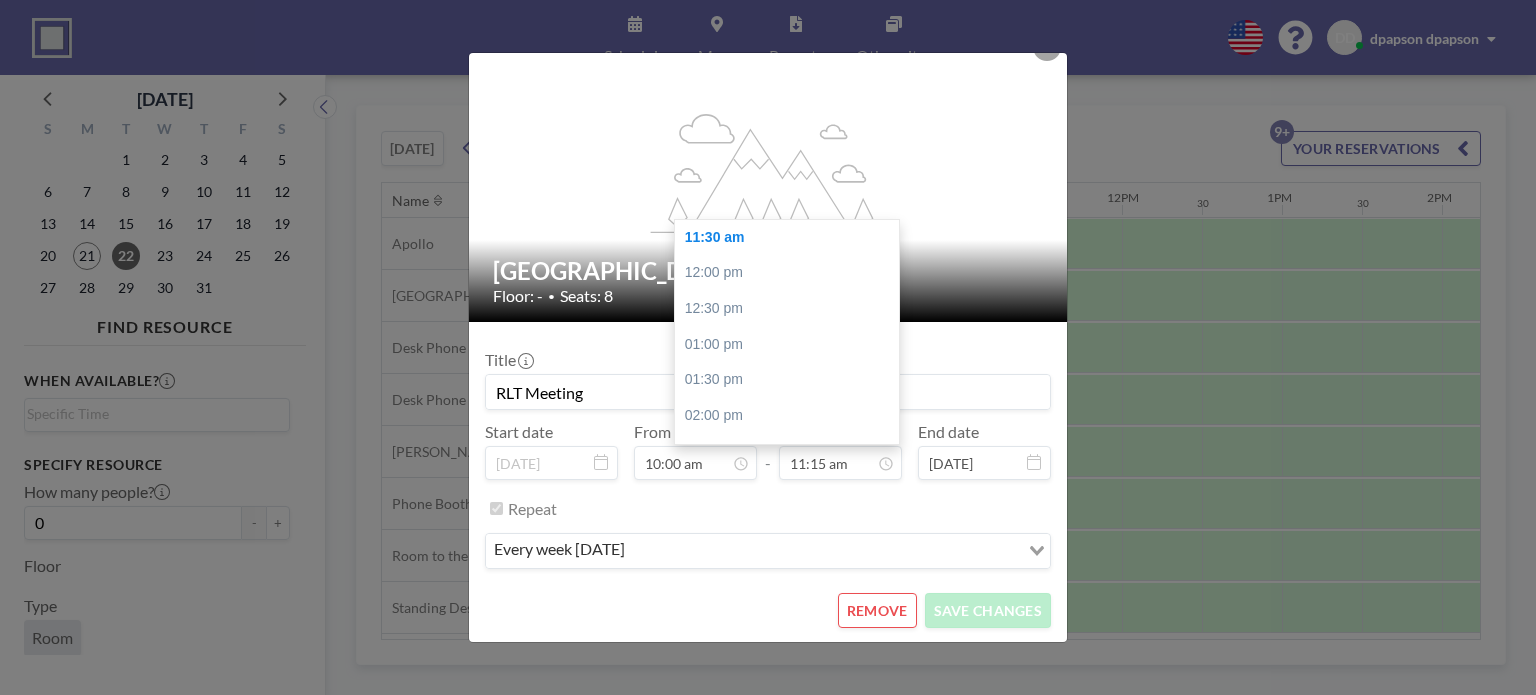 type on "11:15 am" 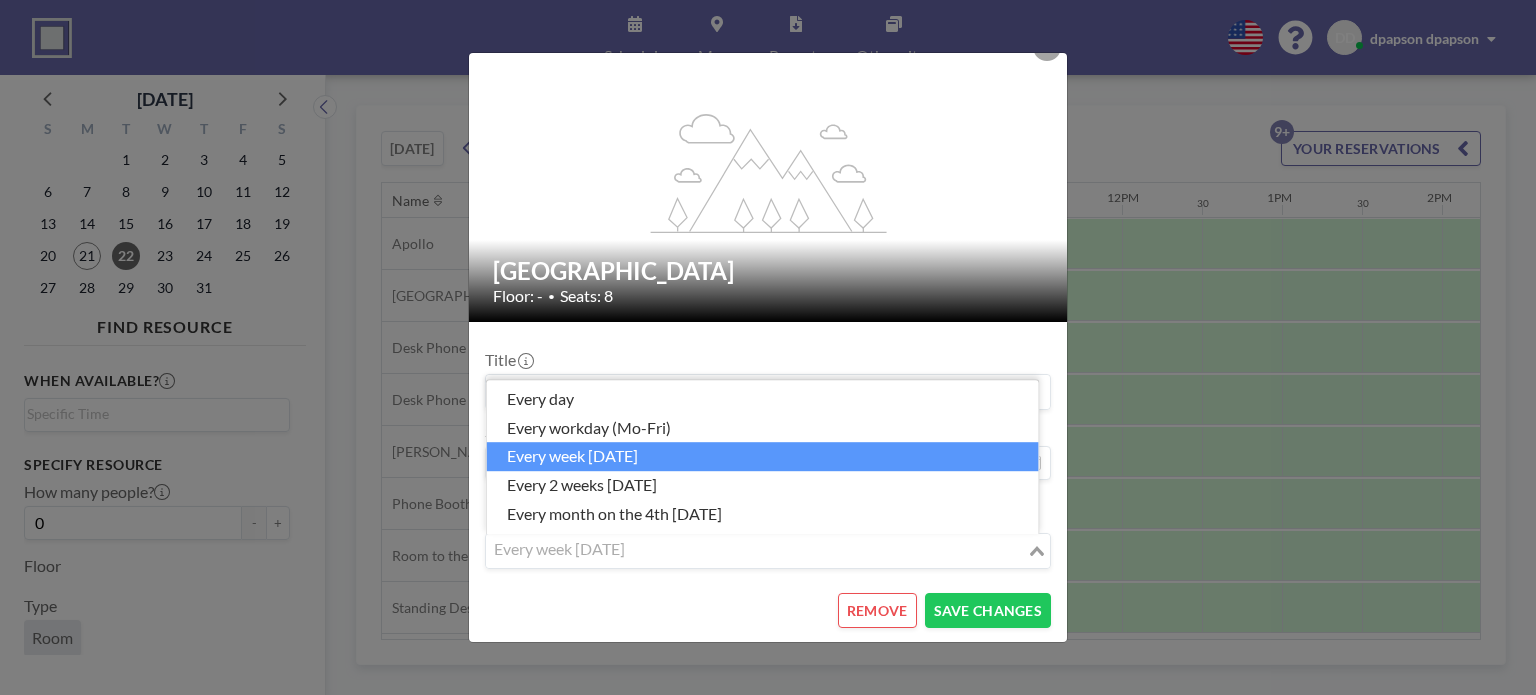 click on "every week [DATE]" at bounding box center [756, 549] 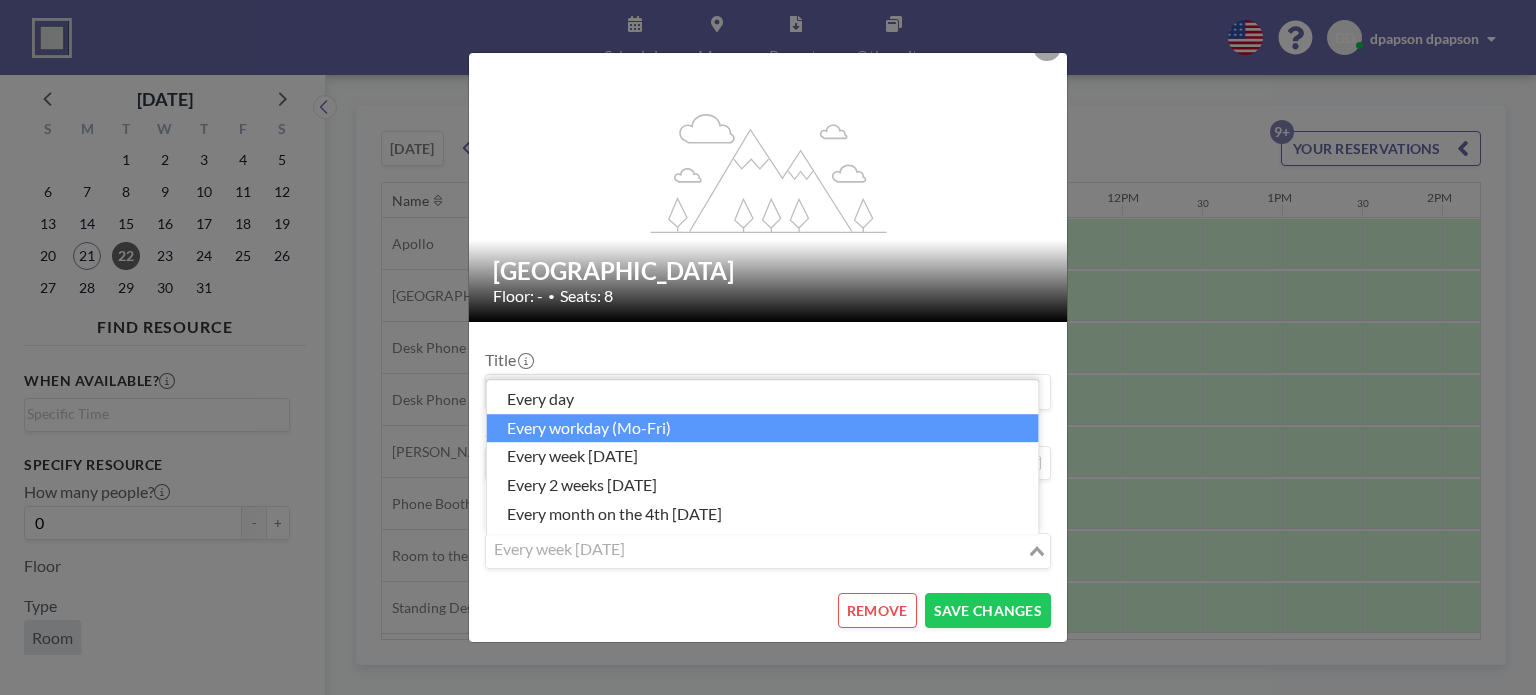 click on "flex-grow: 1.2;   [GEOGRAPHIC_DATA]   Floor: -   •   Seats: 8   Title  RLT Meeting  Start date  [DATE]  From  10:00 am      -   To  11:15 am      End date  [DATE]  Repeat
every week [DATE]
Loading...               REMOVE   SAVE CHANGES" at bounding box center (768, 347) 